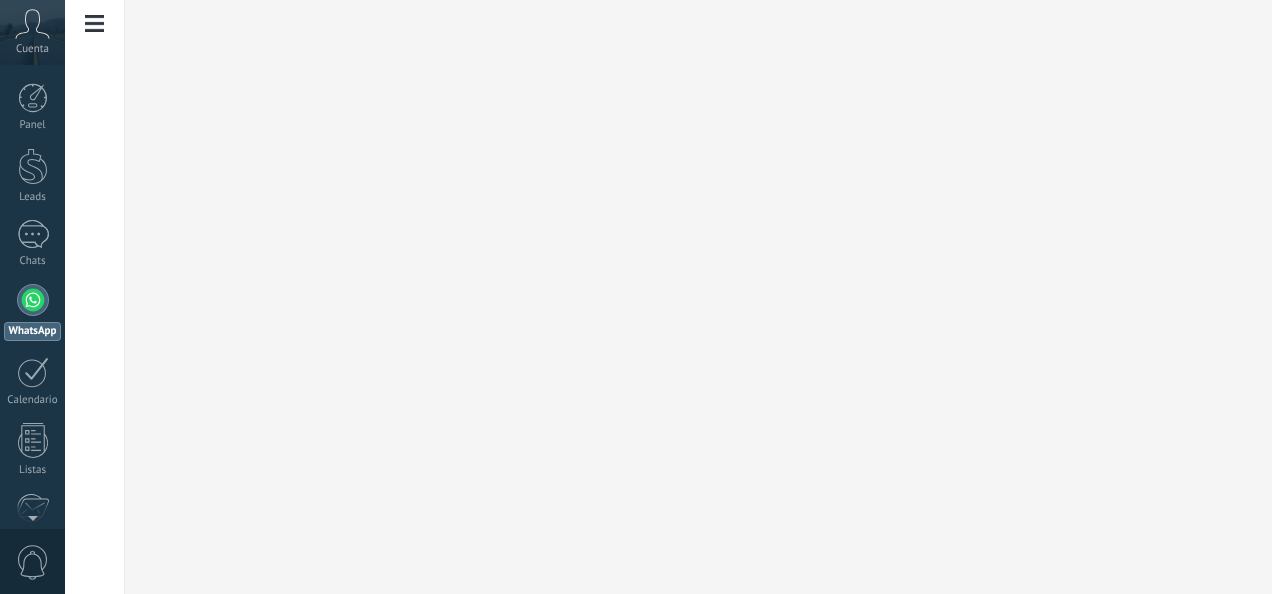 scroll, scrollTop: 0, scrollLeft: 0, axis: both 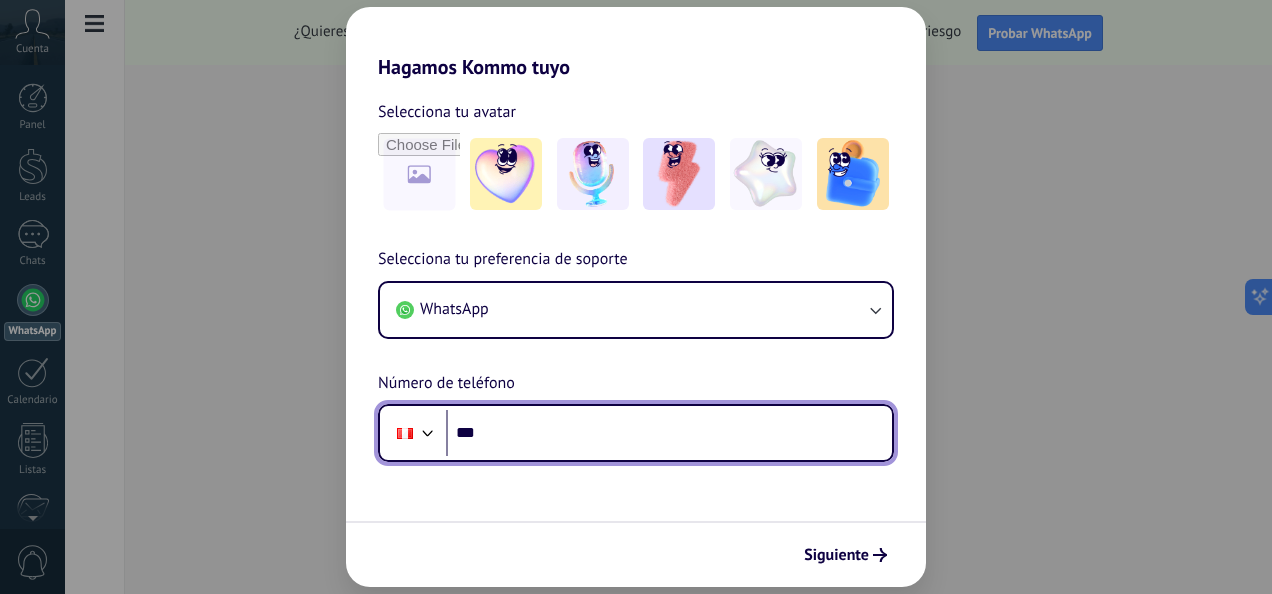 click on "***" at bounding box center [669, 433] 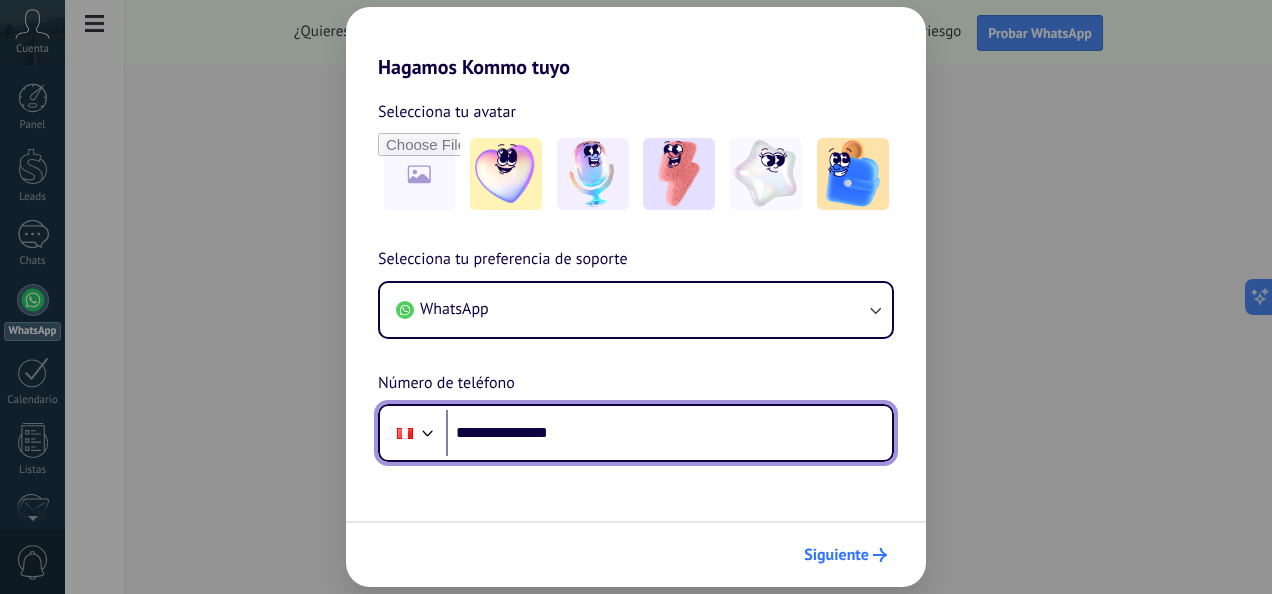 type on "**********" 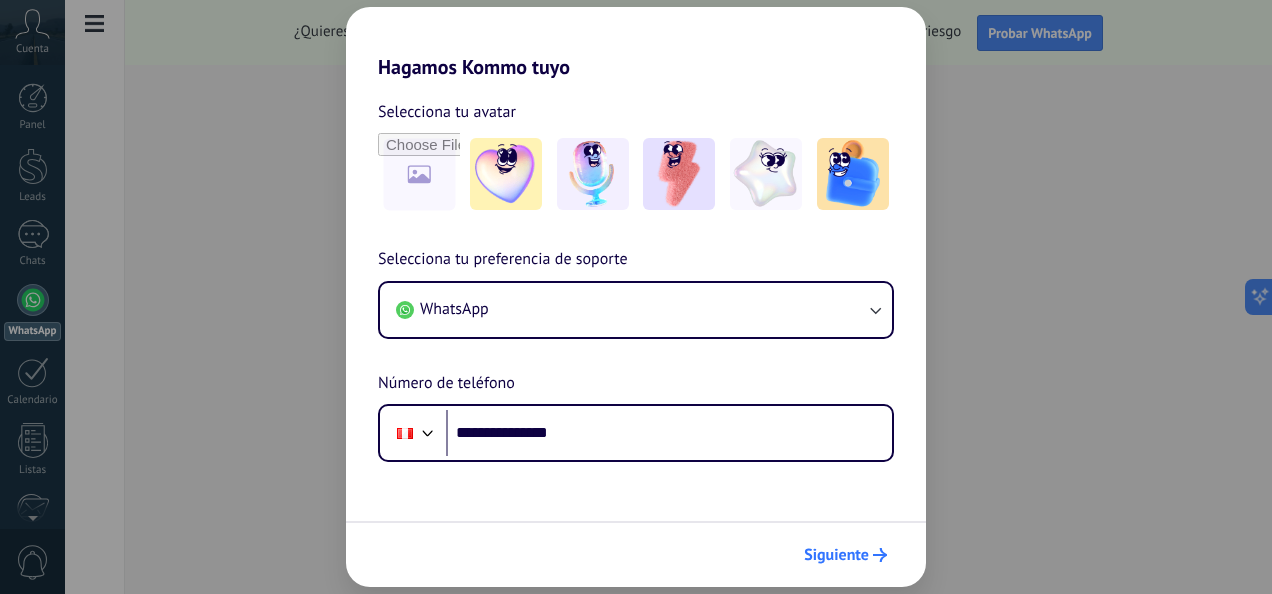 click on "Siguiente" at bounding box center (845, 555) 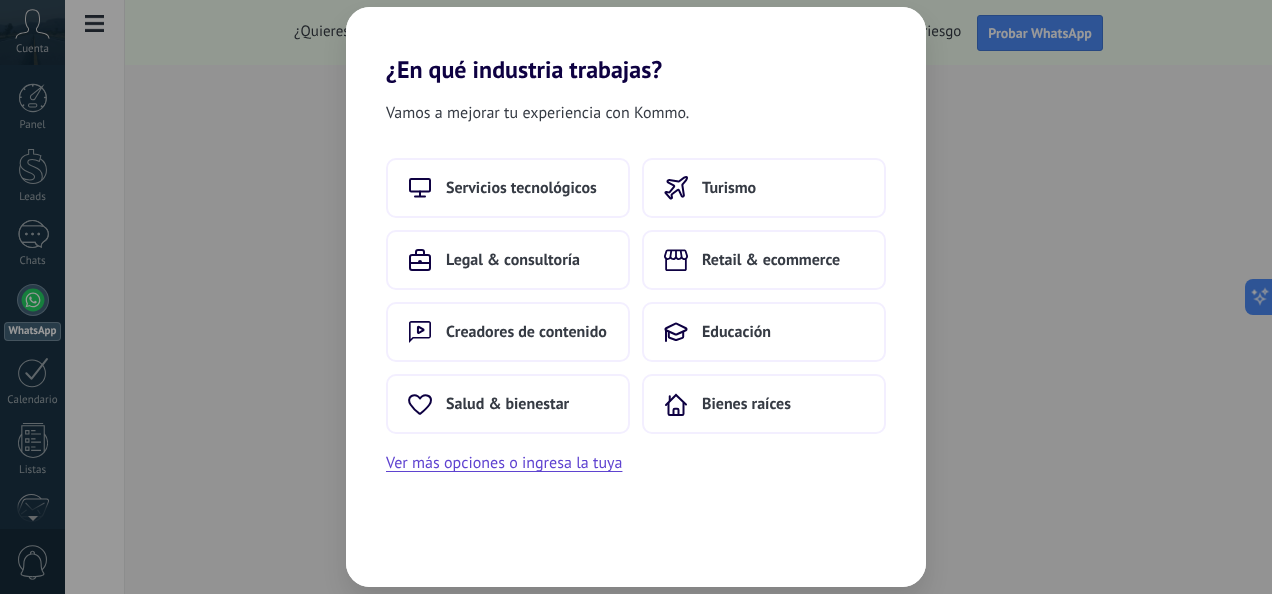 click on "Servicios tecnológicos Turismo Legal & consultoría Retail & ecommerce Creadores de contenido Educación Salud & bienestar Bienes raíces" at bounding box center [636, 296] 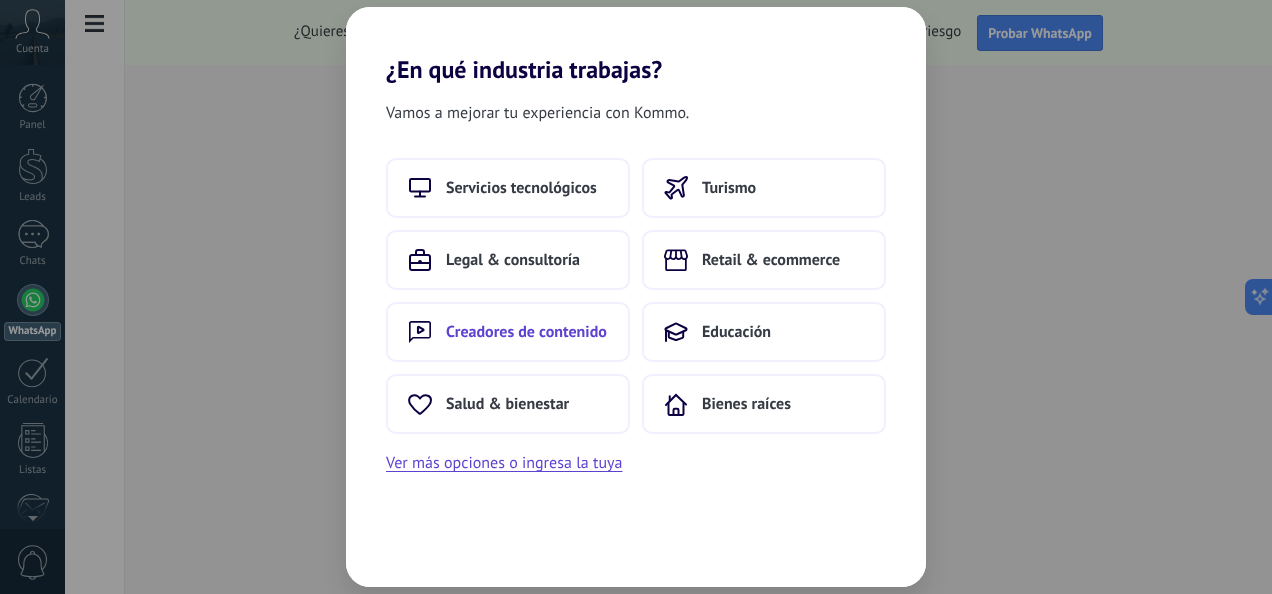 click on "Creadores de contenido" at bounding box center [526, 332] 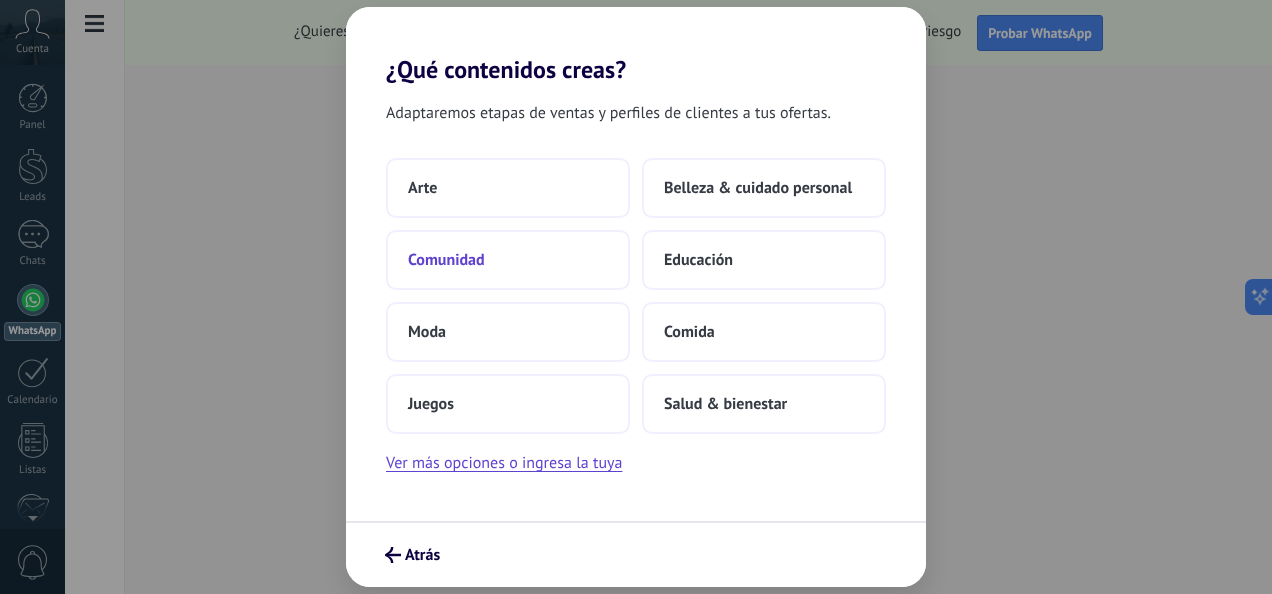 click on "Comunidad" at bounding box center [508, 260] 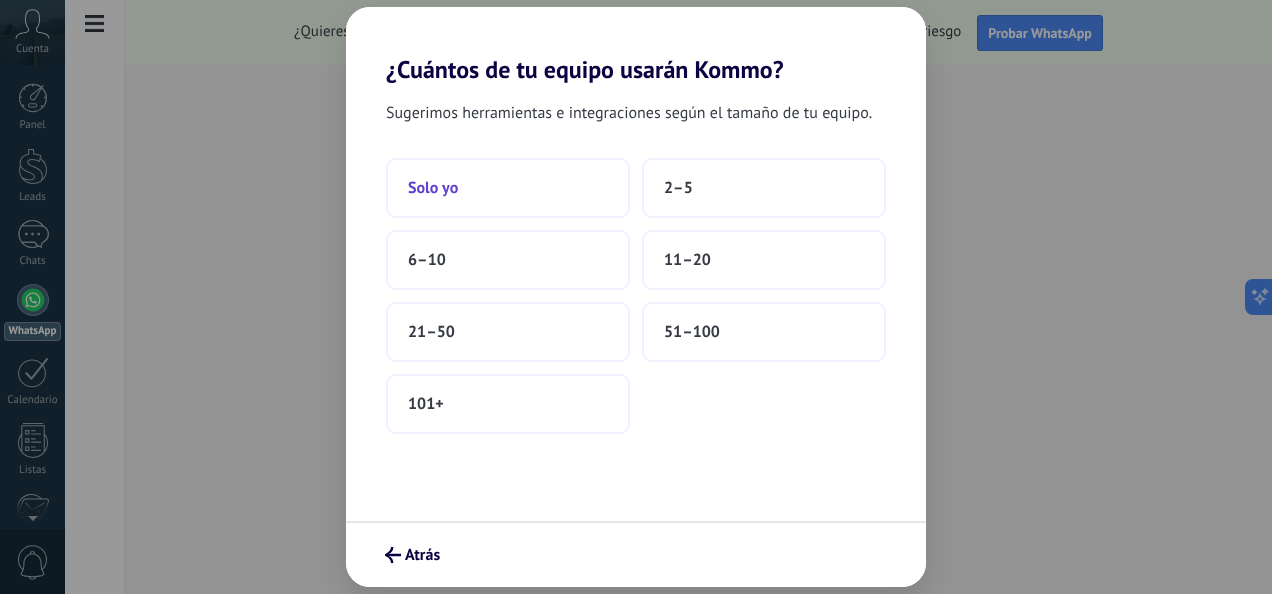 click on "Solo yo" at bounding box center (508, 188) 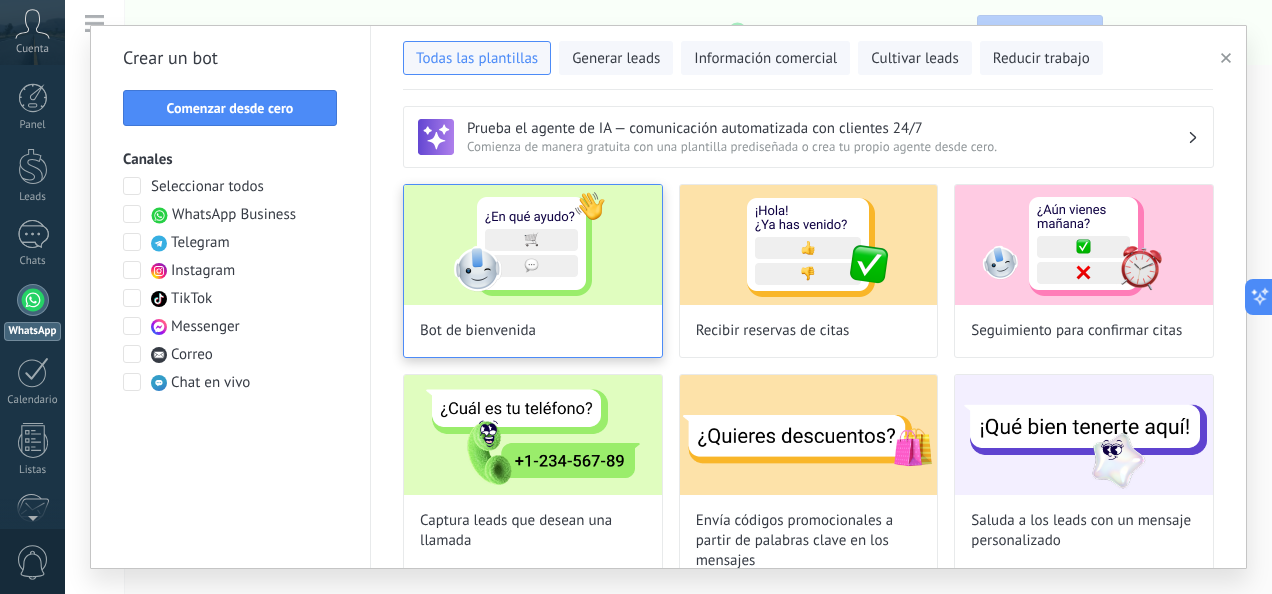 click at bounding box center (533, 245) 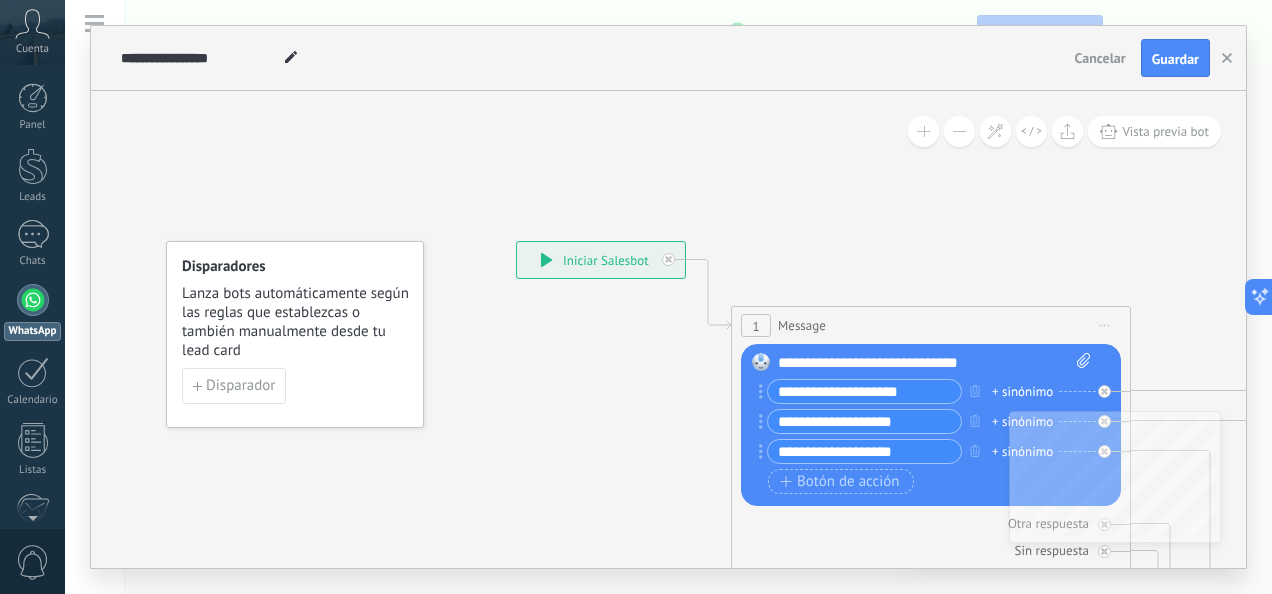 click on "1
Message
*******
(a):
Todos los contactos - canales seleccionados
Todos los contactos - canales seleccionados
Todos los contactos - canal primario
Contacto principal - canales seleccionados
Contacto principal - canal primario
Todos los contactos - canales seleccionados
Todos los contactos - canales seleccionados
Todos los contactos - canal primario" at bounding box center [931, 325] 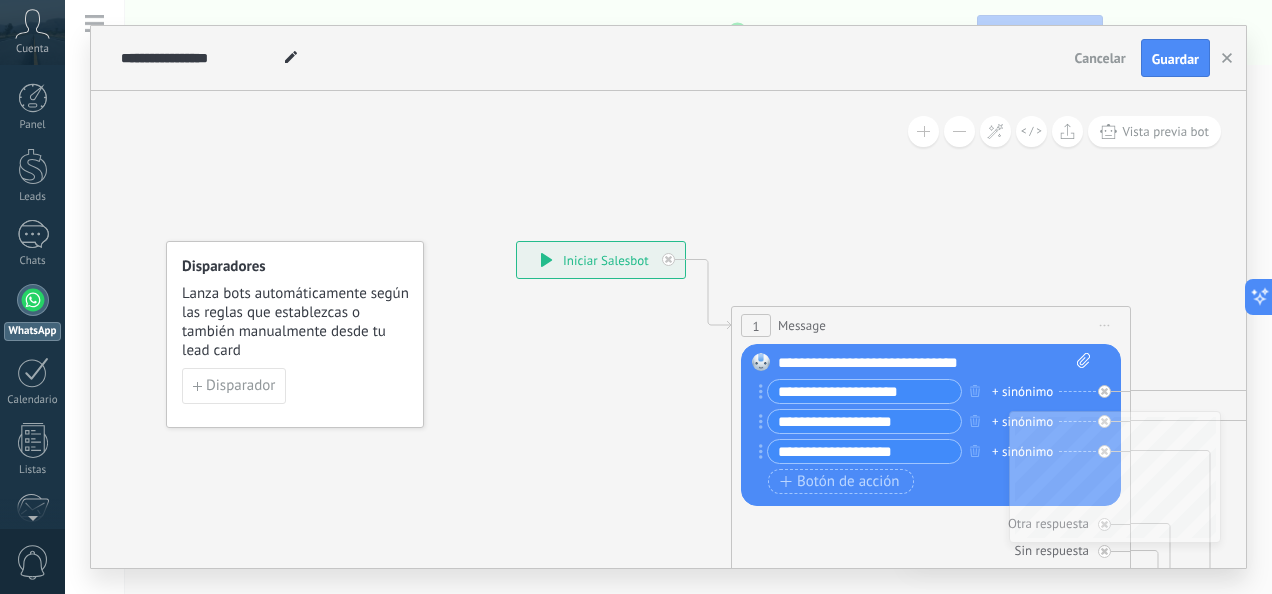 click on "**********" at bounding box center [934, 426] 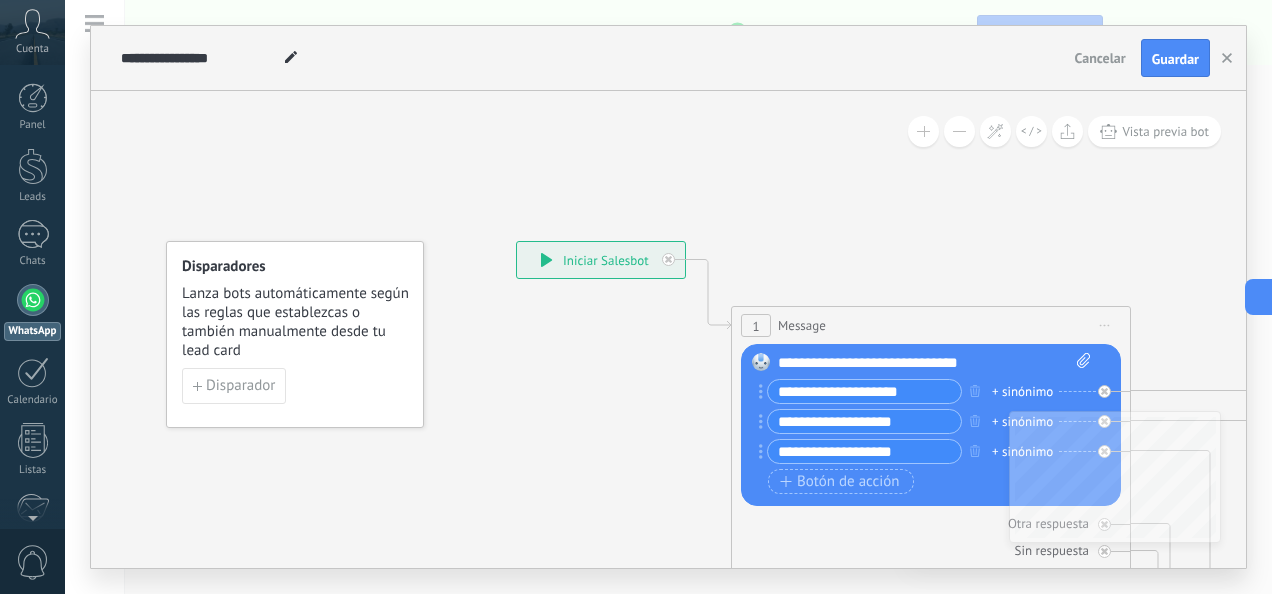click on "**********" at bounding box center [934, 426] 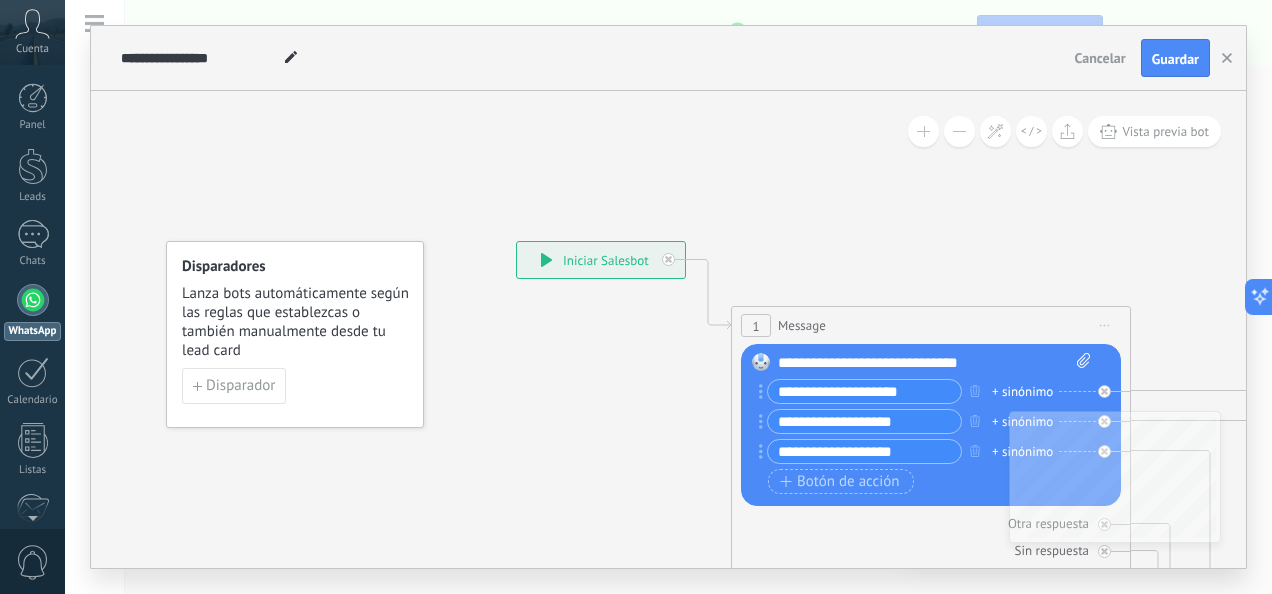 click on "**********" at bounding box center [935, 363] 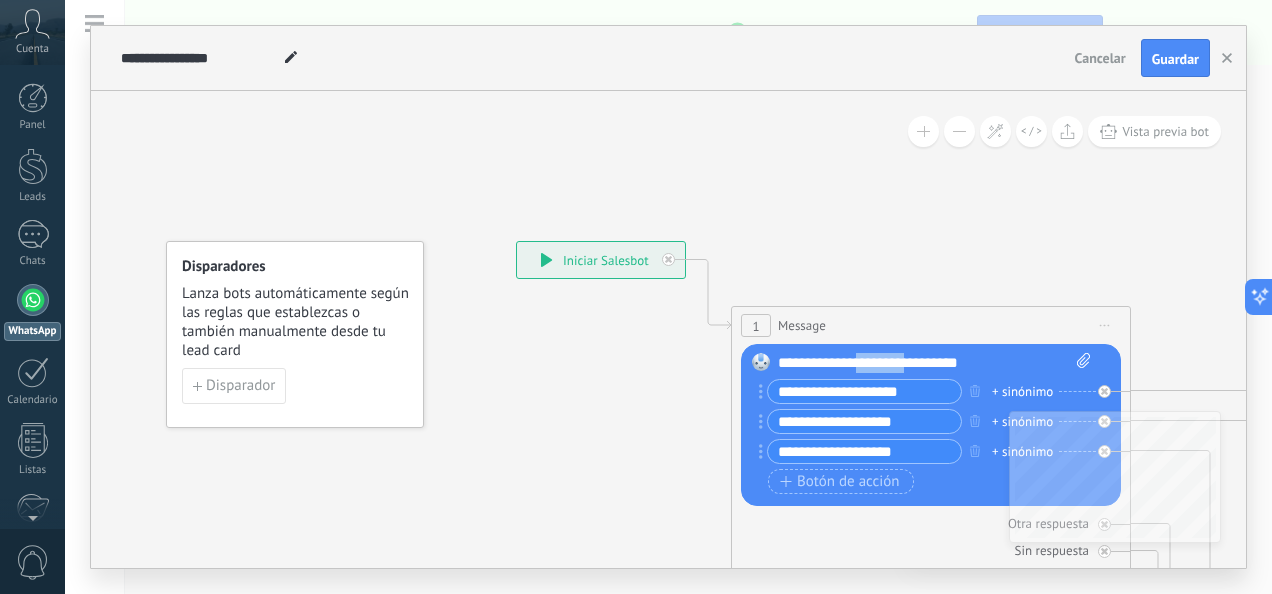 click on "**********" at bounding box center [935, 363] 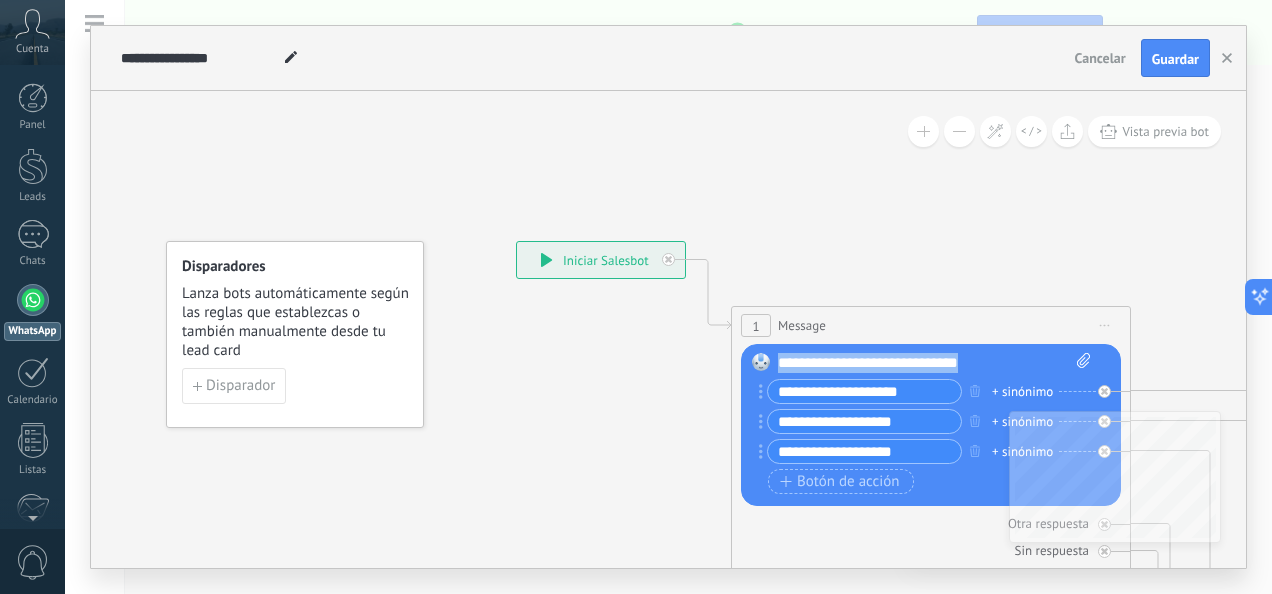 click on "**********" at bounding box center (935, 363) 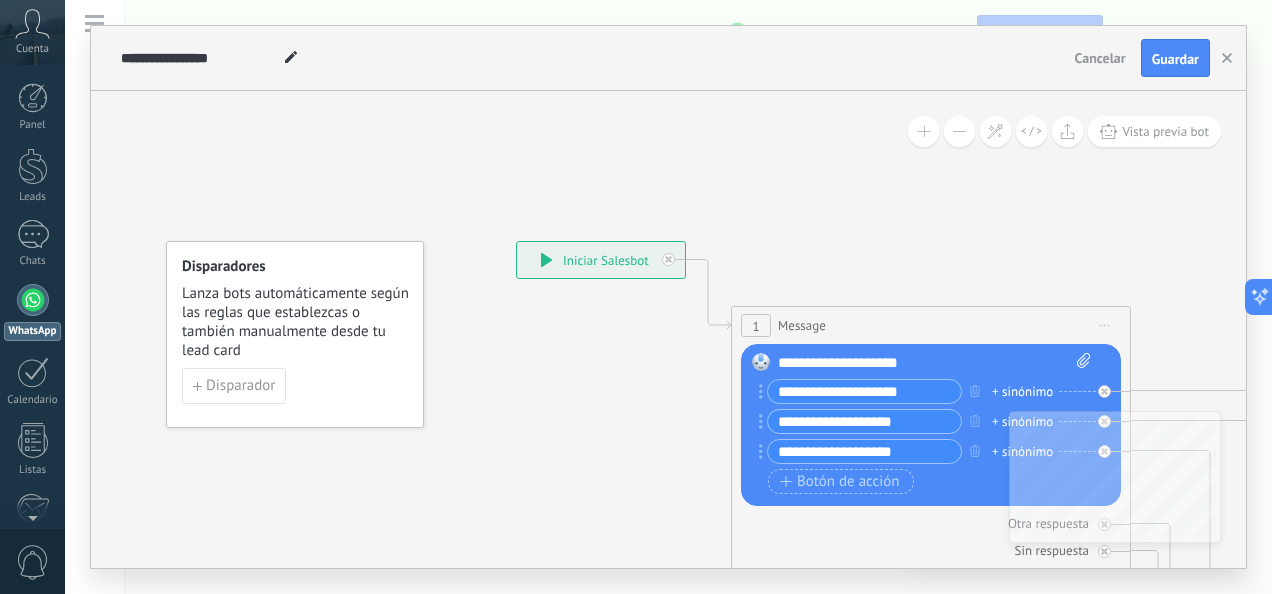 click on "**********" at bounding box center (864, 391) 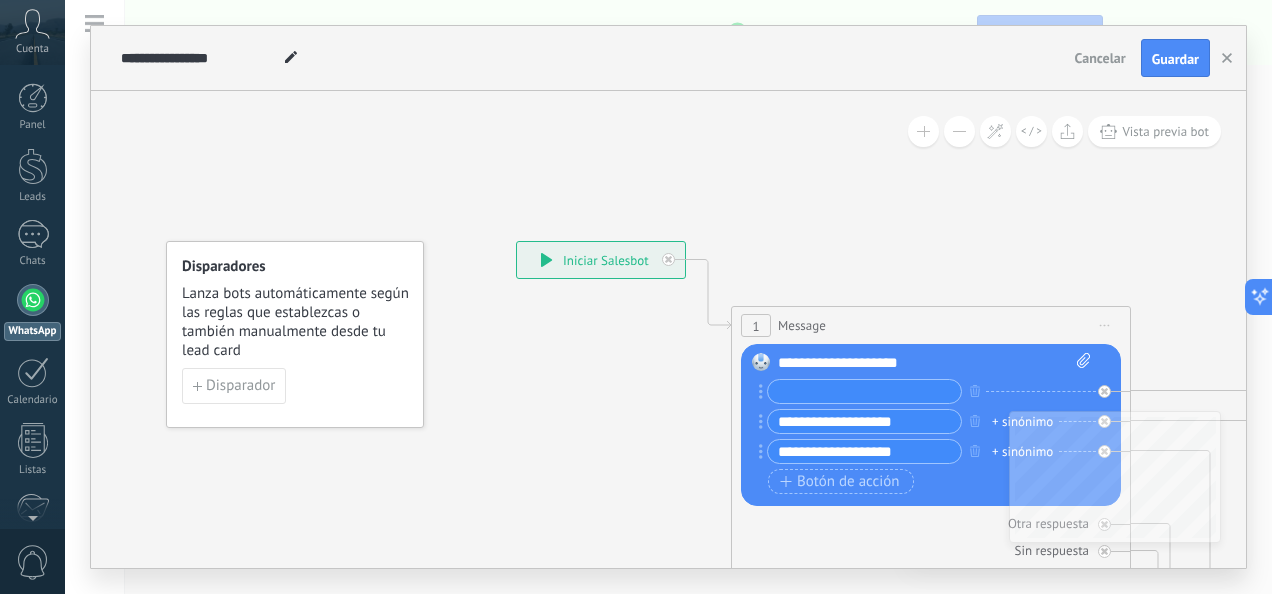 type on "*" 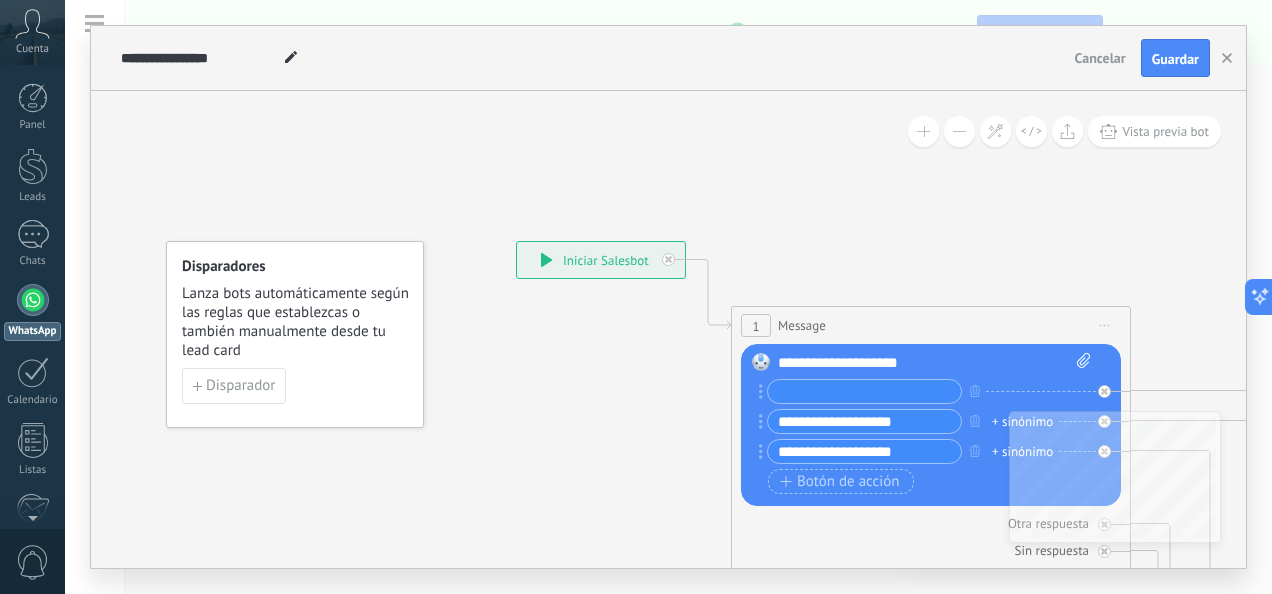 click on "**********" at bounding box center [864, 451] 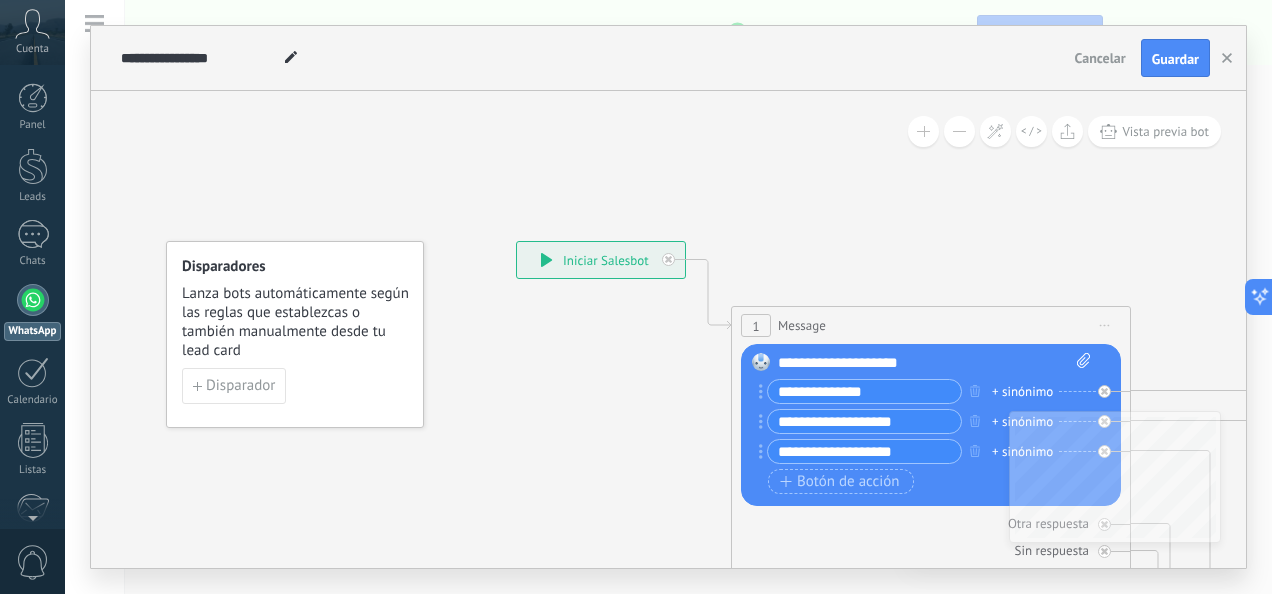 click on "**********" at bounding box center (864, 391) 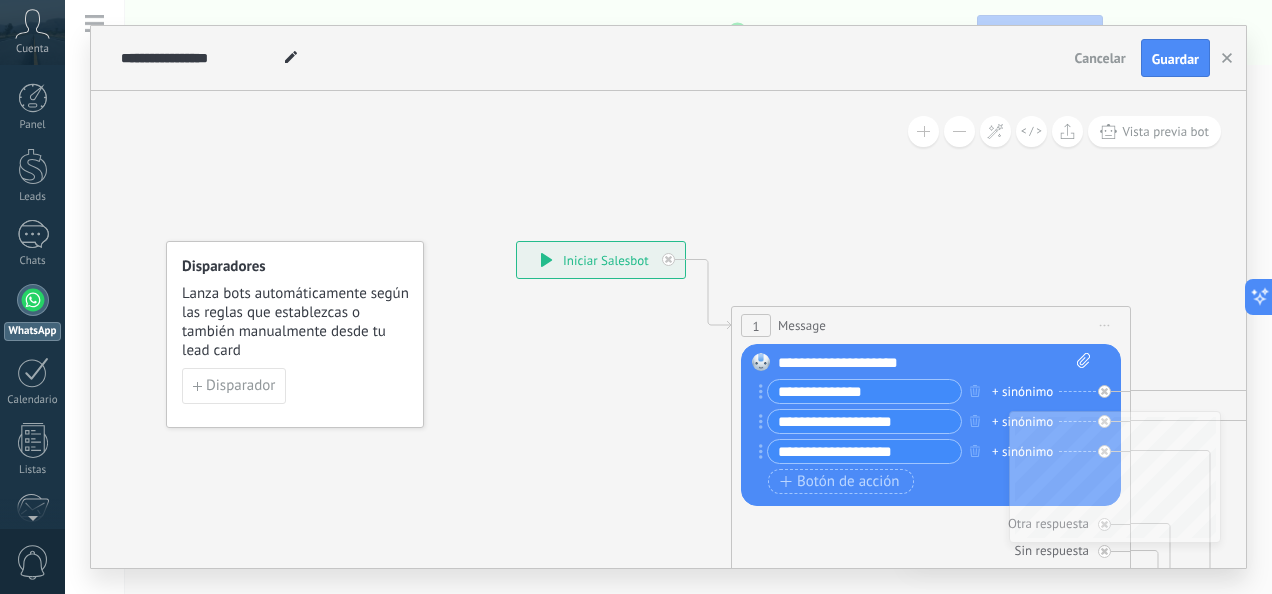 click on "**********" at bounding box center (864, 421) 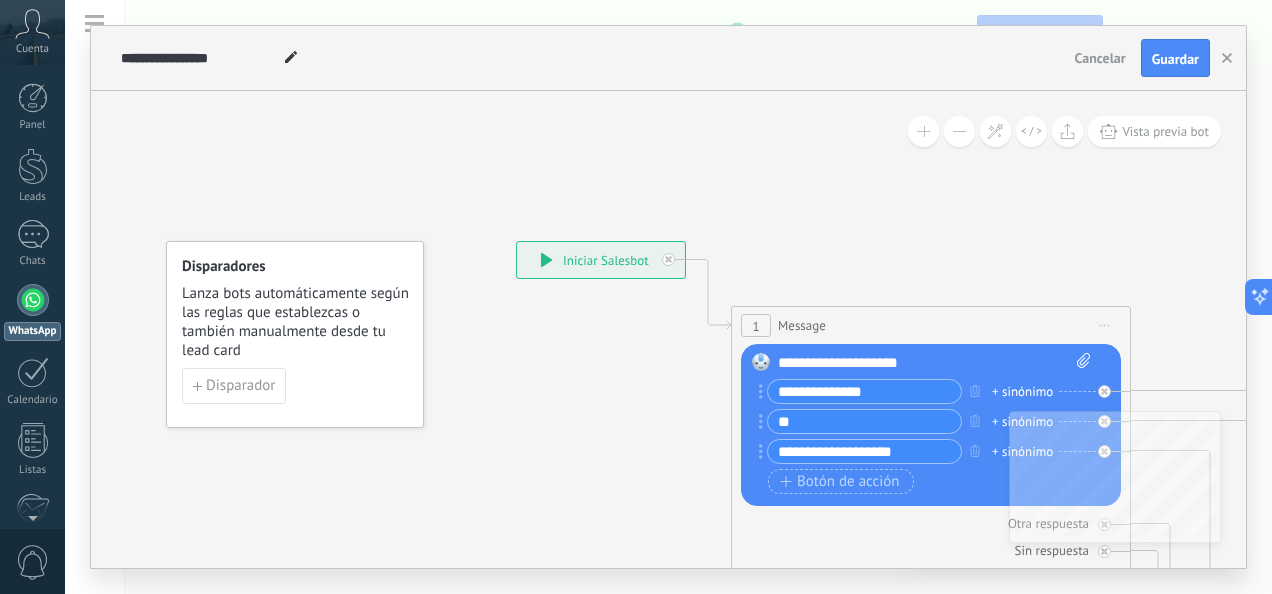 type on "*" 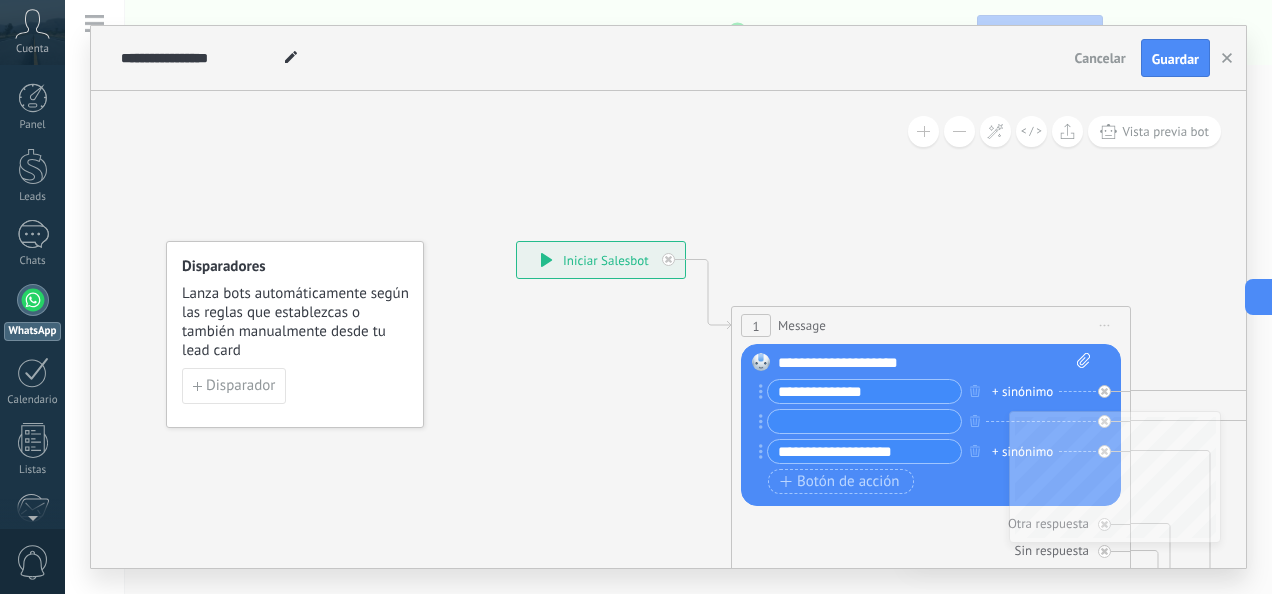 type 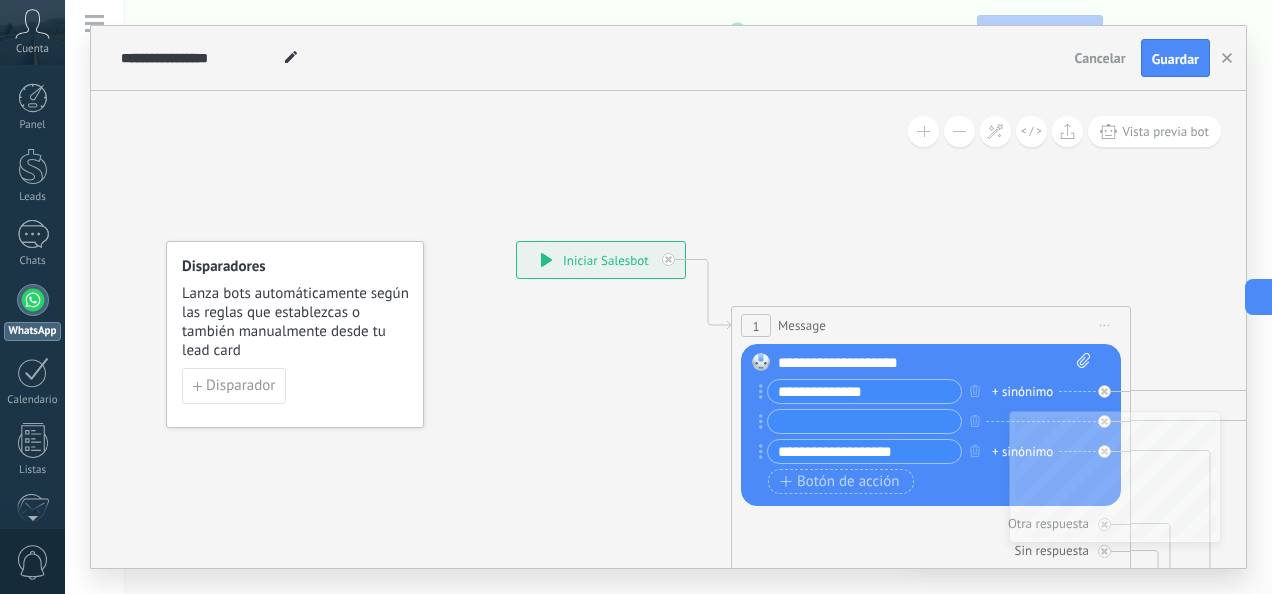 click on "+ sinónimo" at bounding box center [1022, 392] 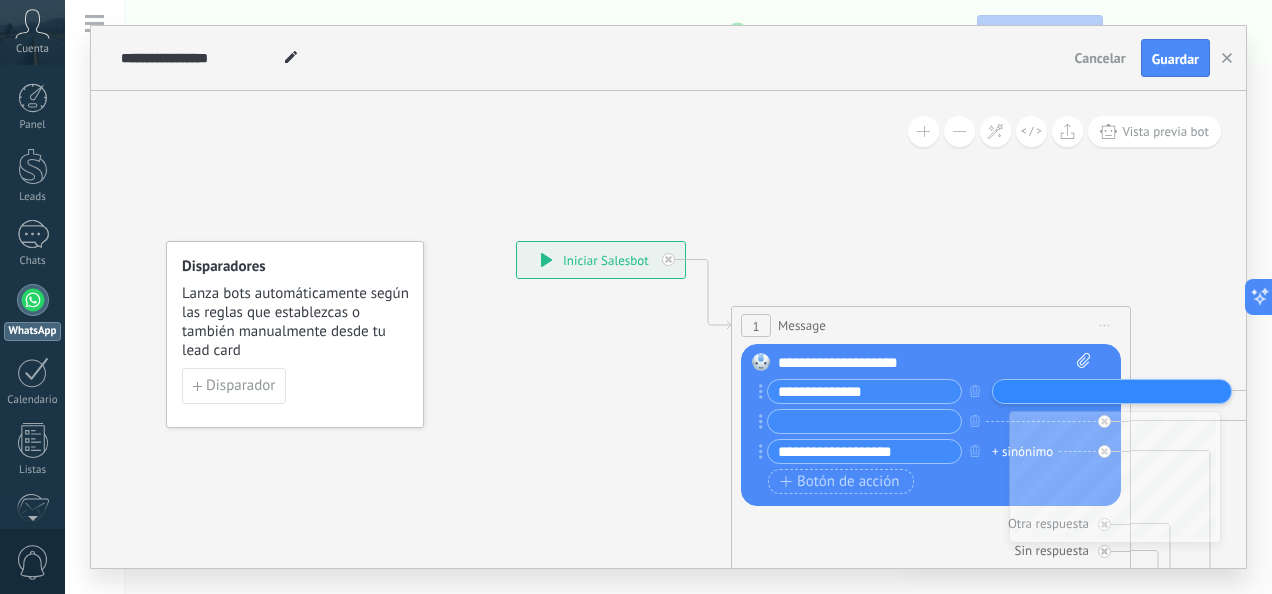click at bounding box center (1048, 391) 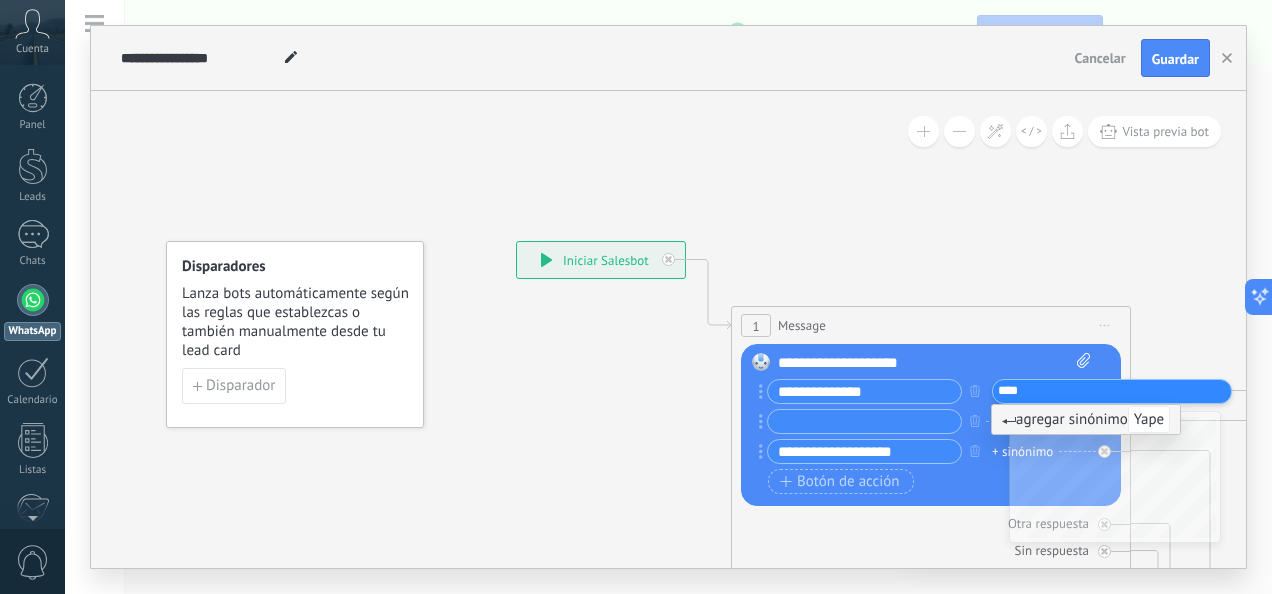 type on "****" 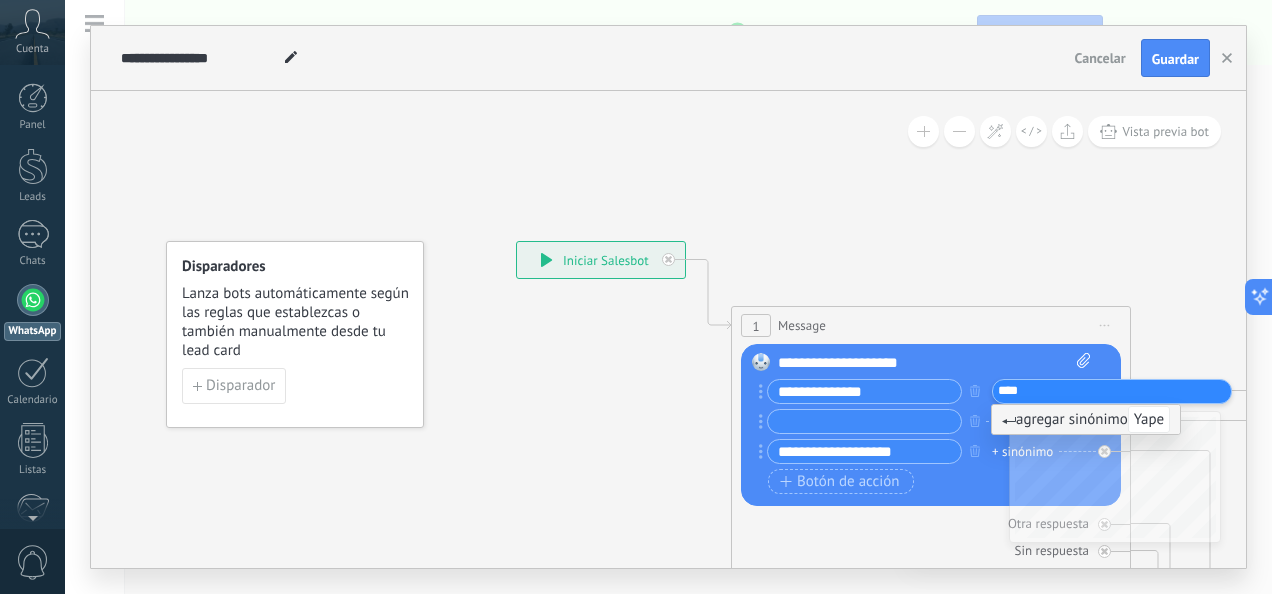 click on "agregar sinónimo  Yape" at bounding box center [1086, 419] 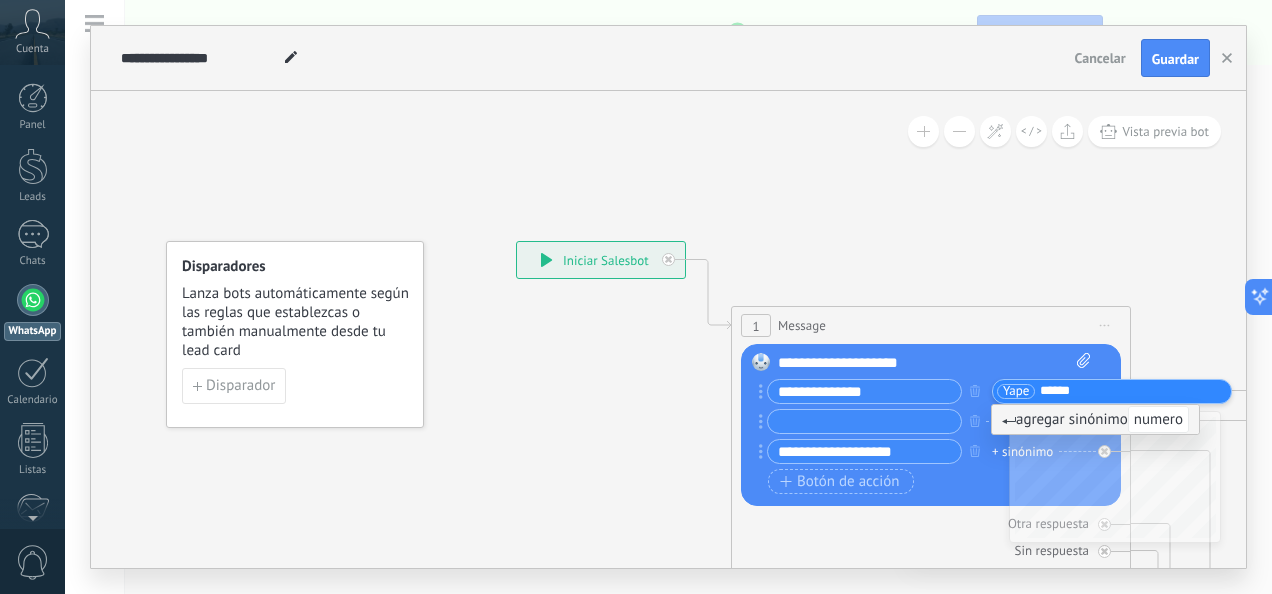 type on "******" 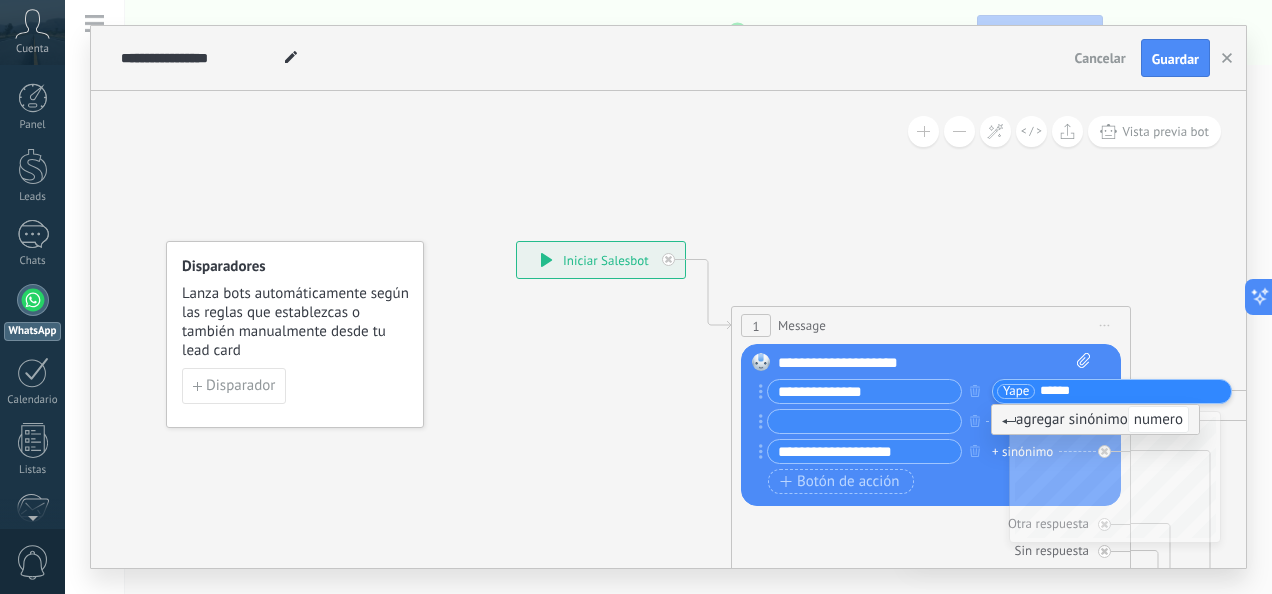 click on "agregar sinónimo  numero" at bounding box center (1095, 419) 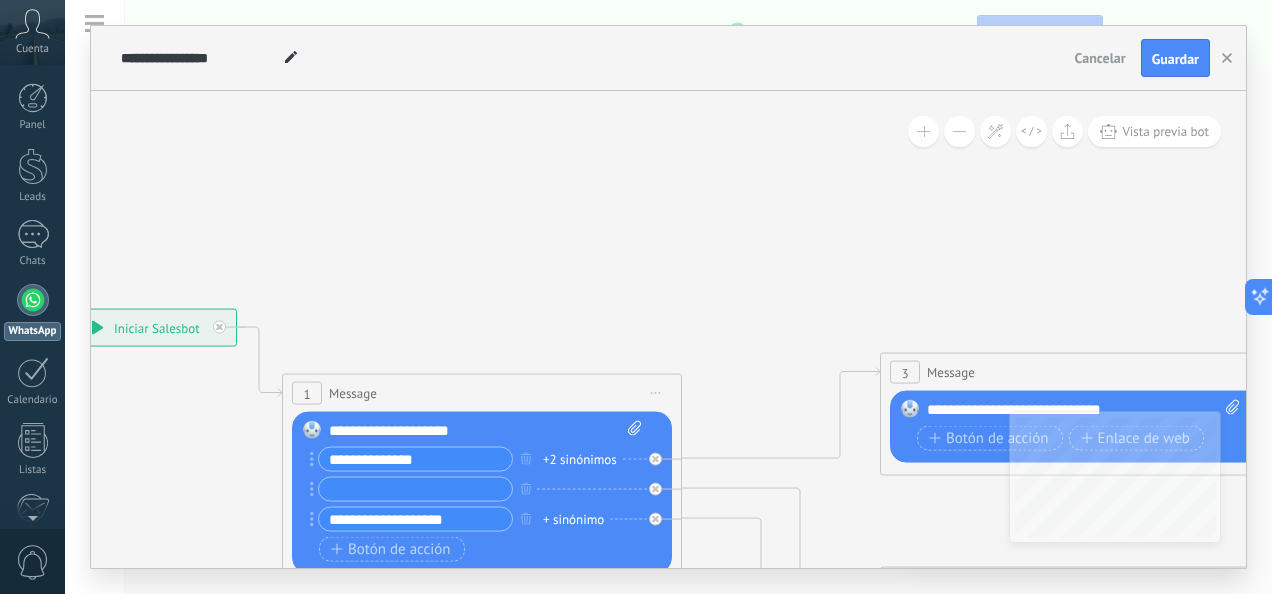 click on "+2  sinónimos" at bounding box center [580, 459] 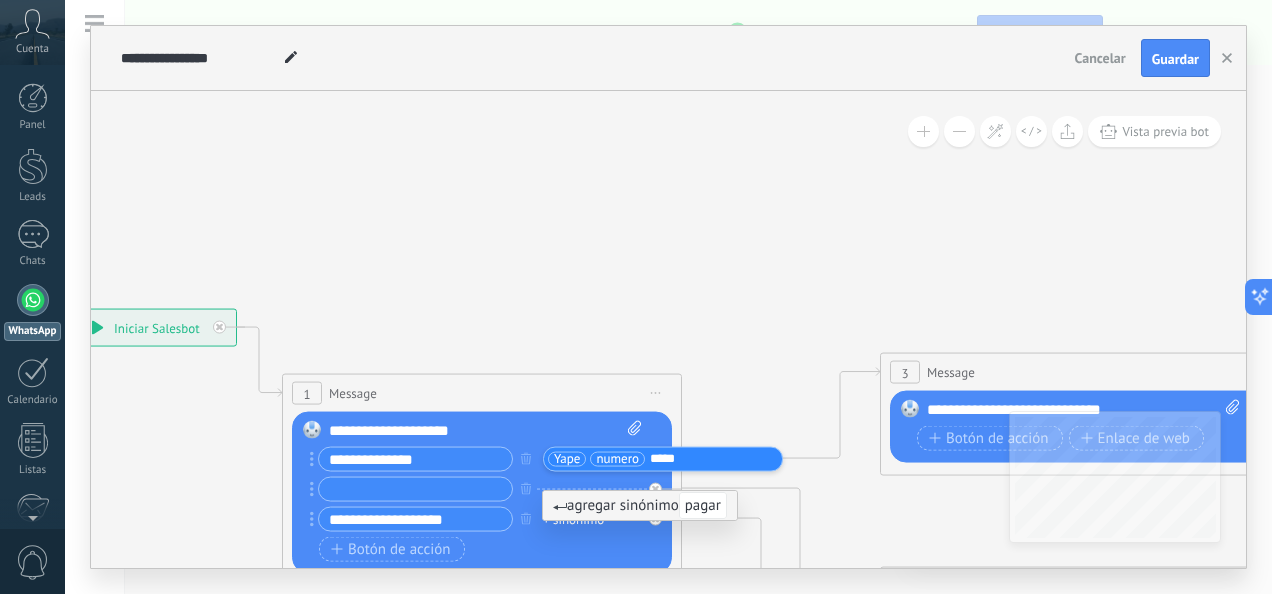 type on "*****" 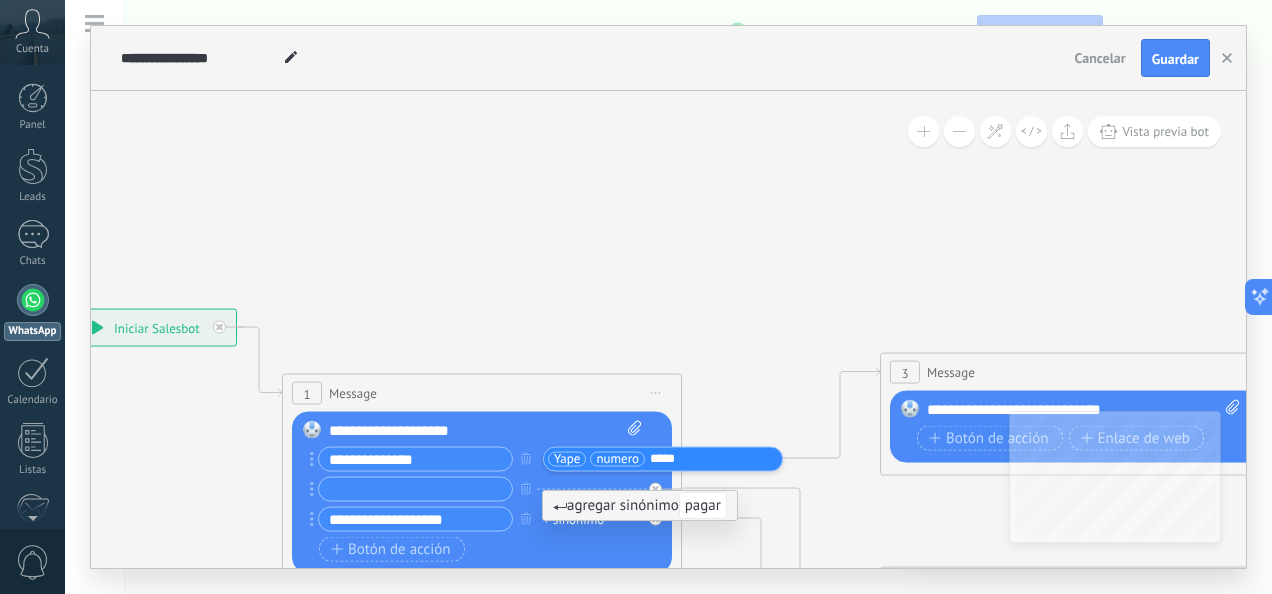 click on "1
Message
*******
(a):
Todos los contactos - canales seleccionados
Todos los contactos - canales seleccionados
Todos los contactos - canal primario
Contacto principal - canales seleccionados
Contacto principal - canal primario
Todos los contactos - canales seleccionados
Todos los contactos - canales seleccionados
Todos los contactos - canal primario" at bounding box center [482, 393] 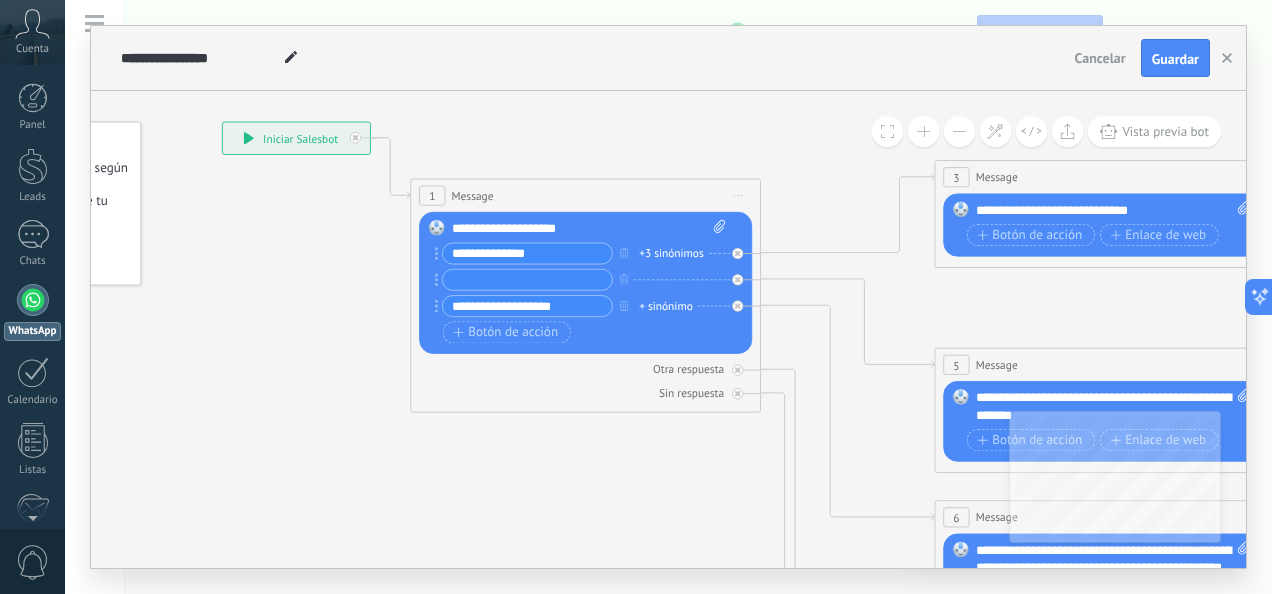 click on "**********" at bounding box center [1114, 210] 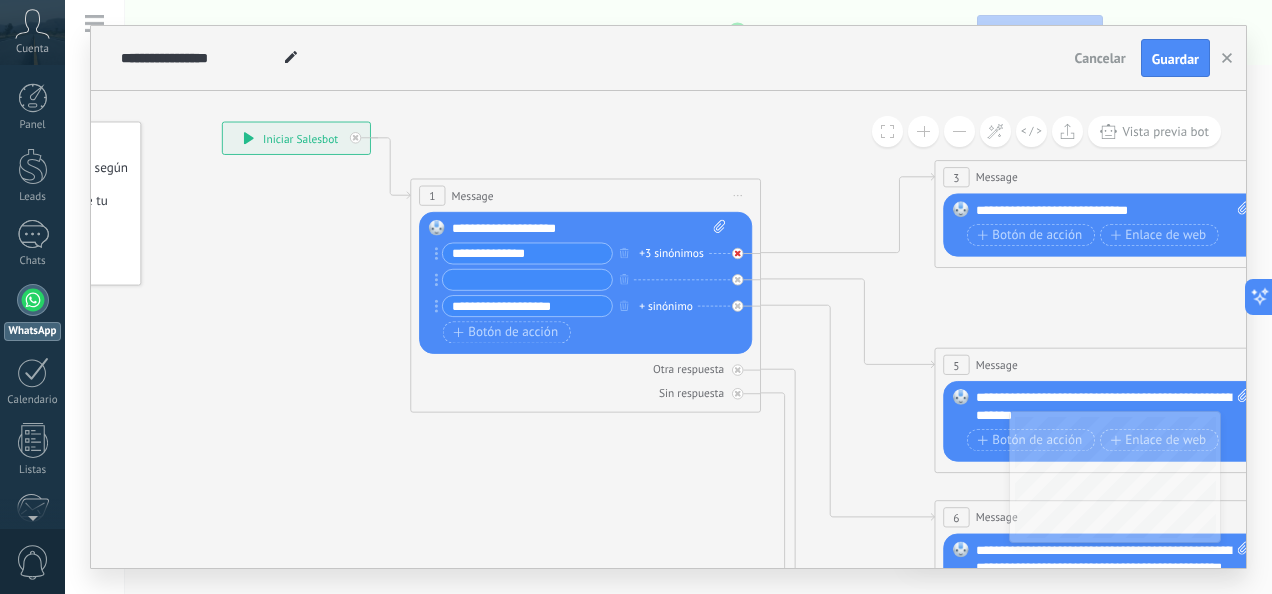 click at bounding box center (742, 248) 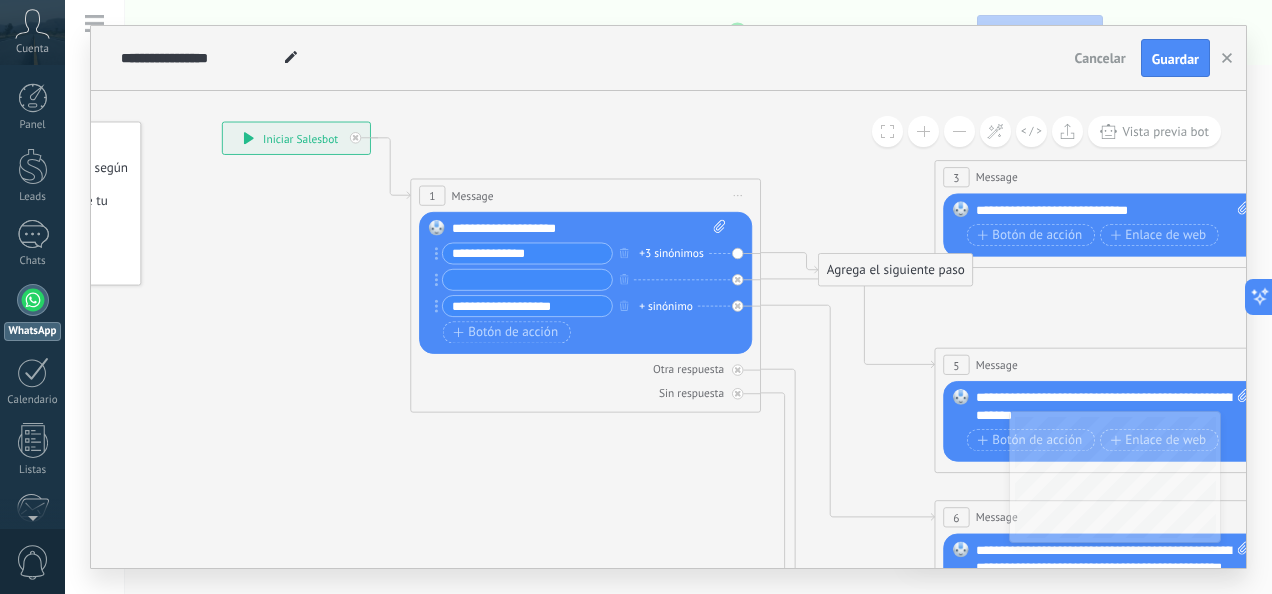 click on "Agrega el siguiente paso" at bounding box center [896, 270] 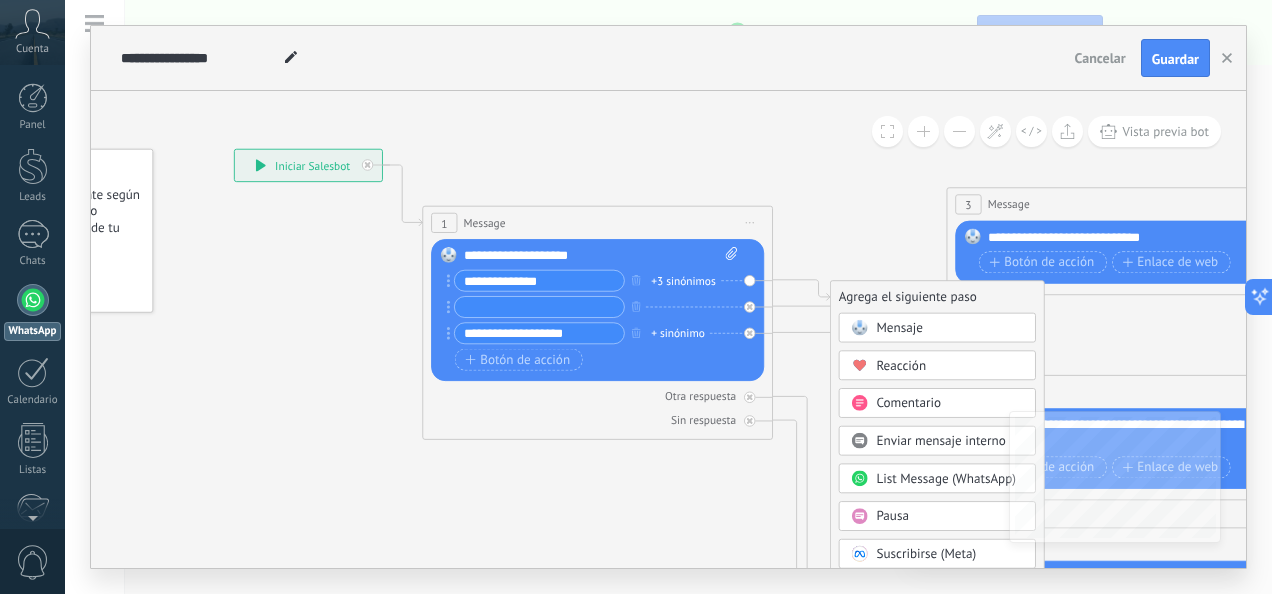 click on "Mensaje" at bounding box center [949, 329] 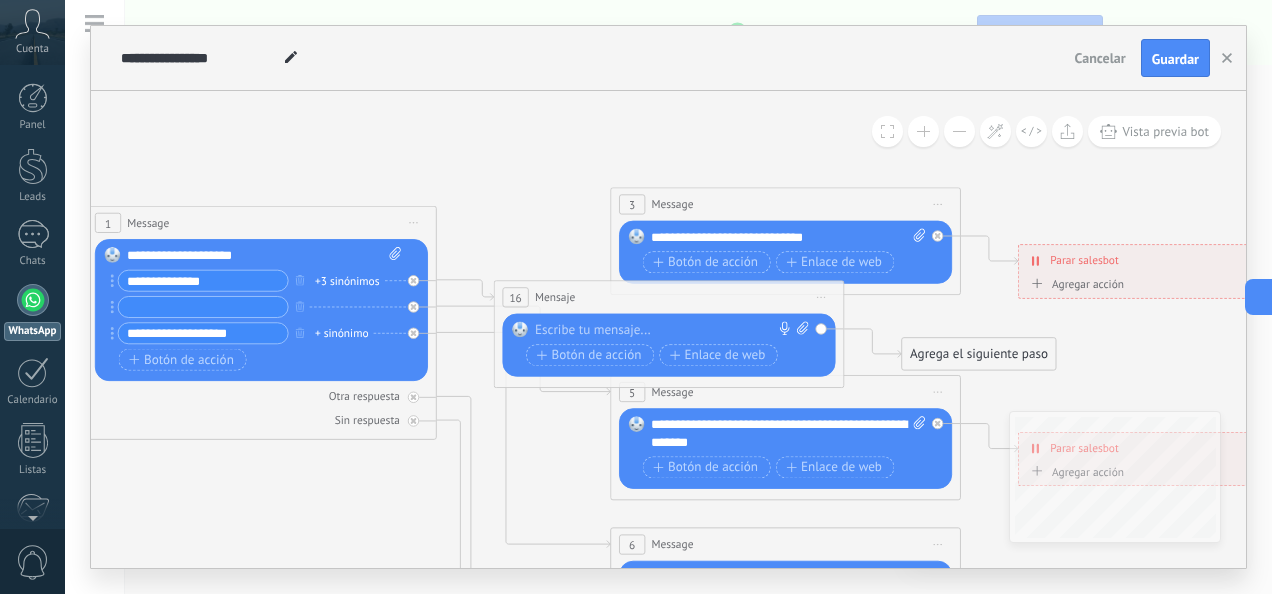 click at bounding box center [665, 330] 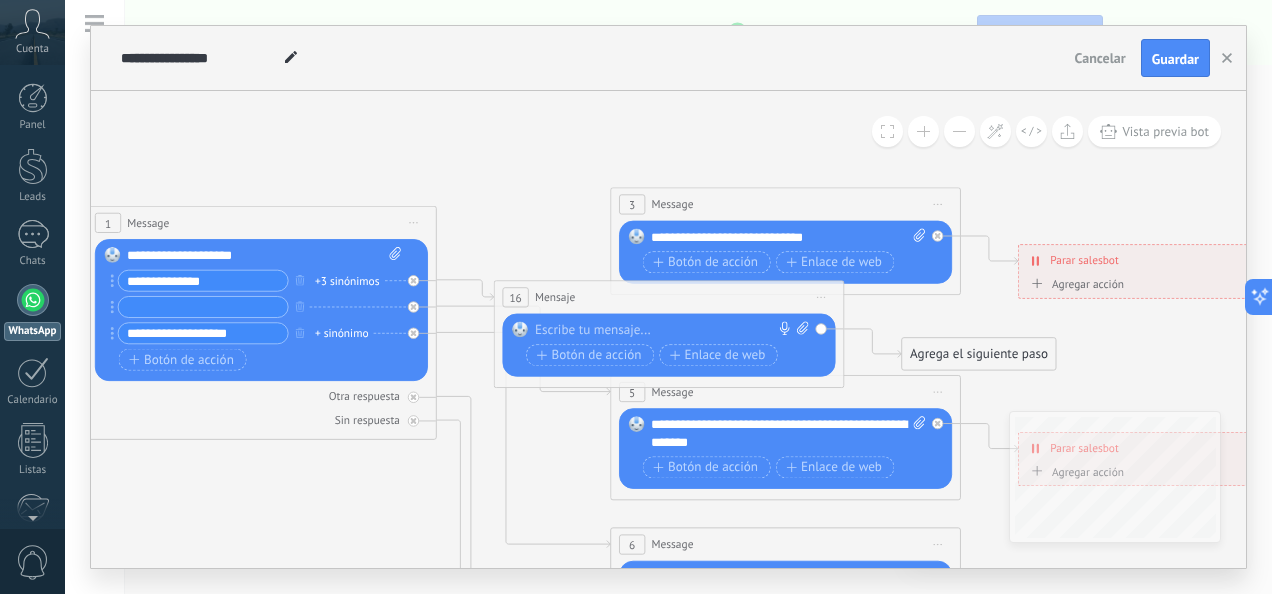 type 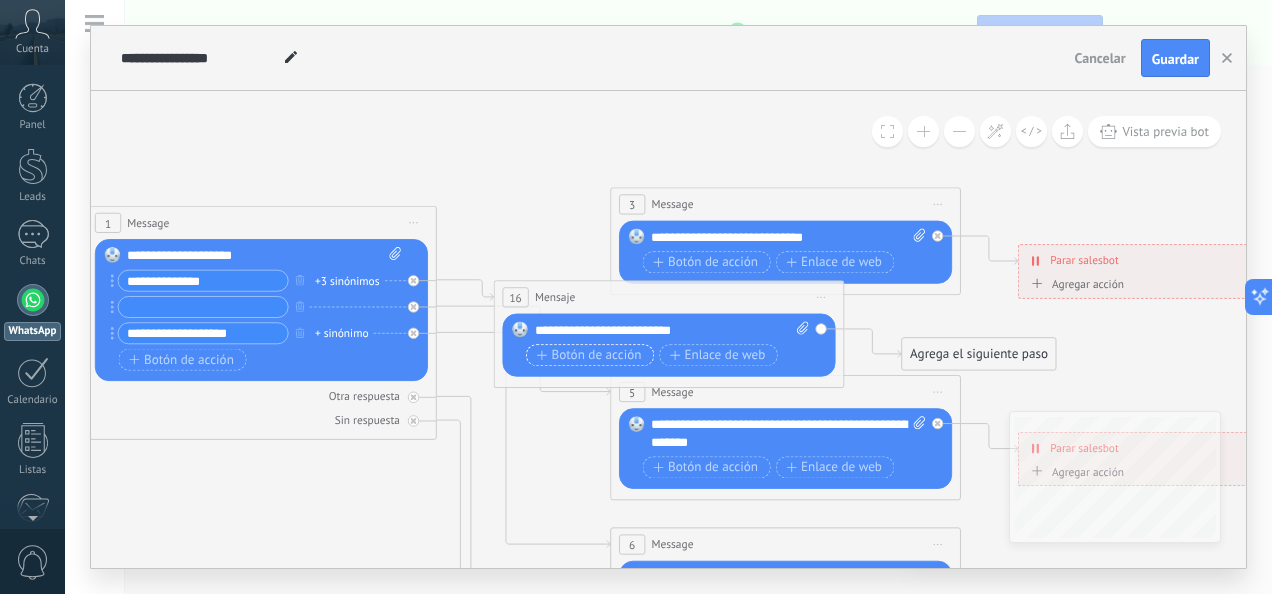click on "Botón de acción" at bounding box center (589, 355) 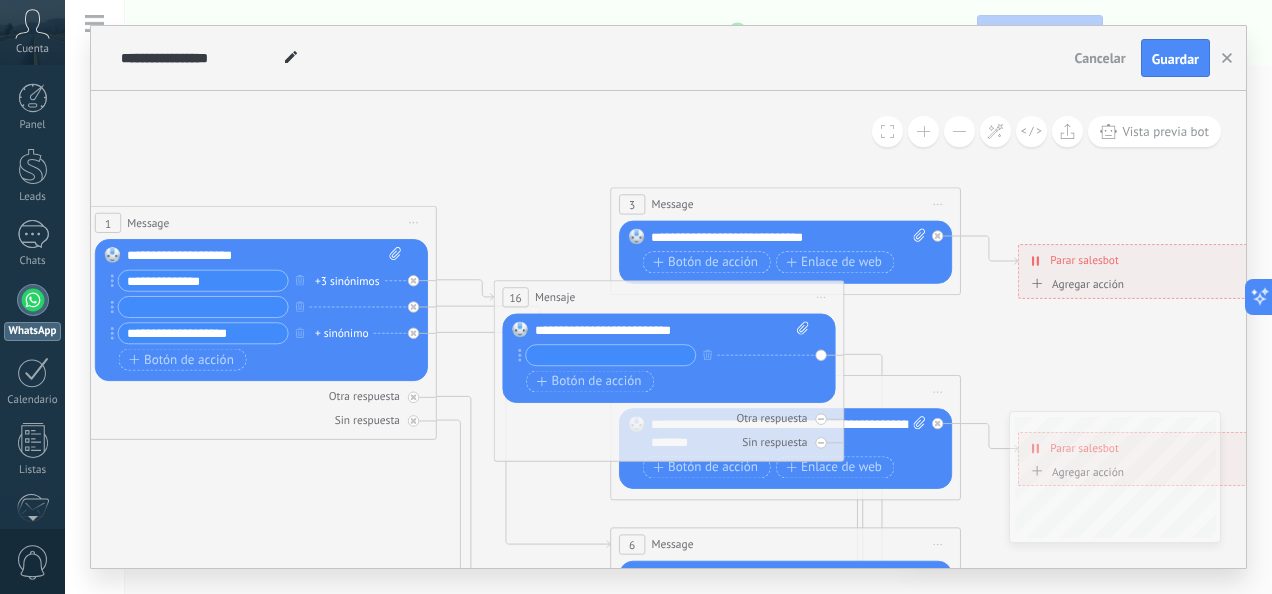 click at bounding box center [610, 355] 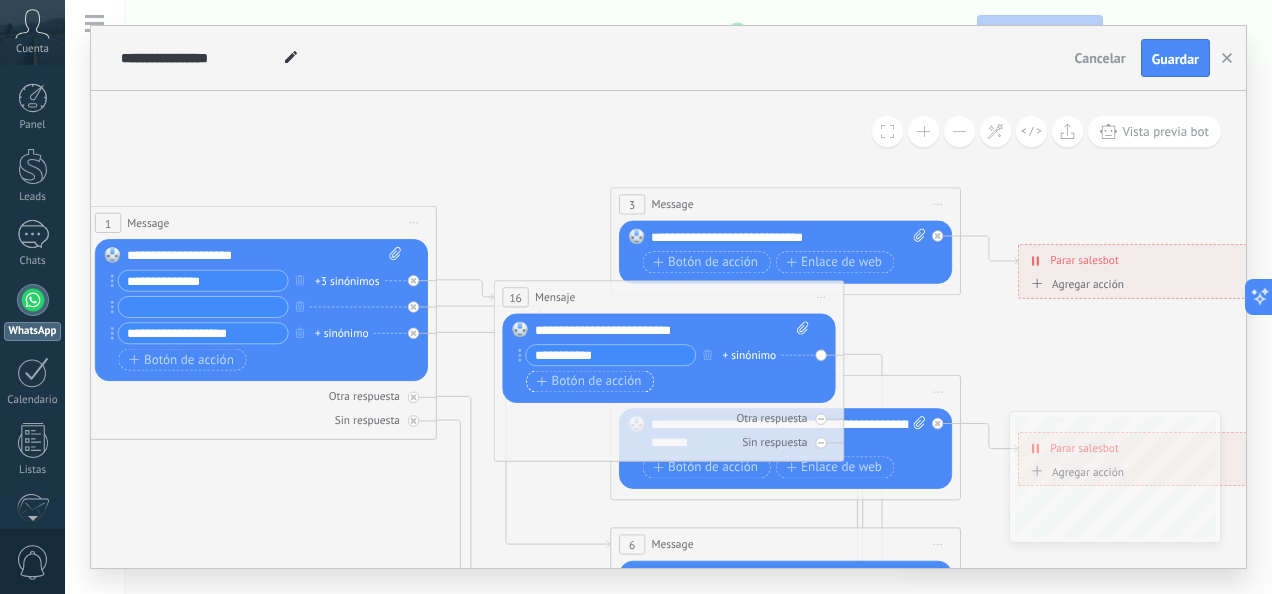 type on "**********" 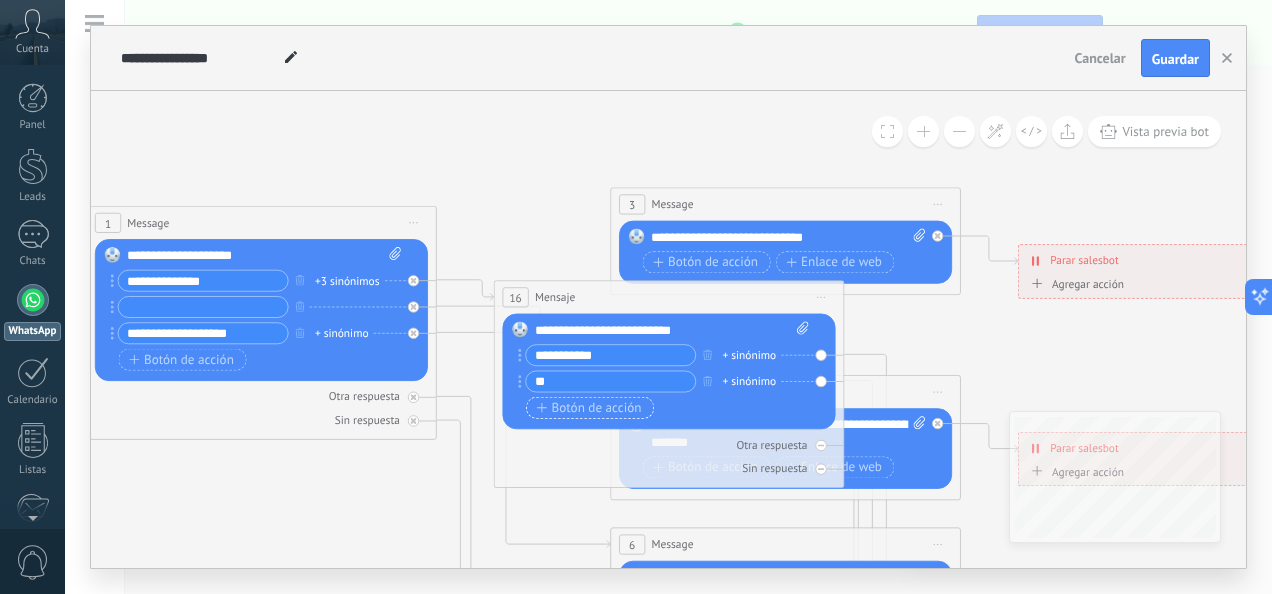 type on "*" 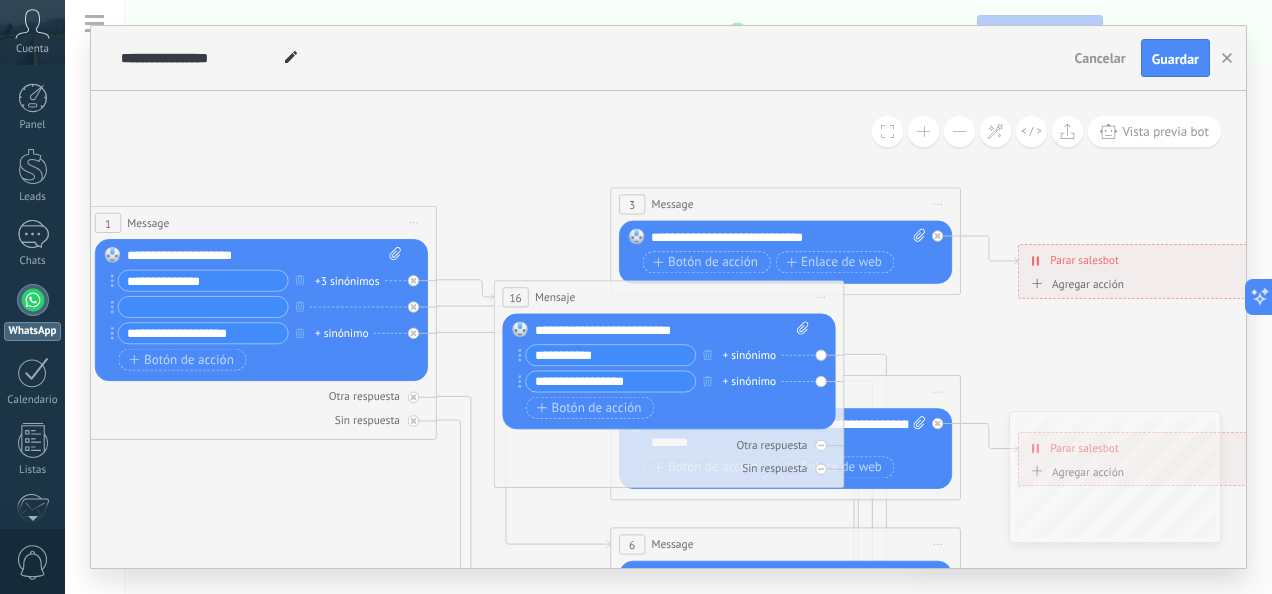 type on "**********" 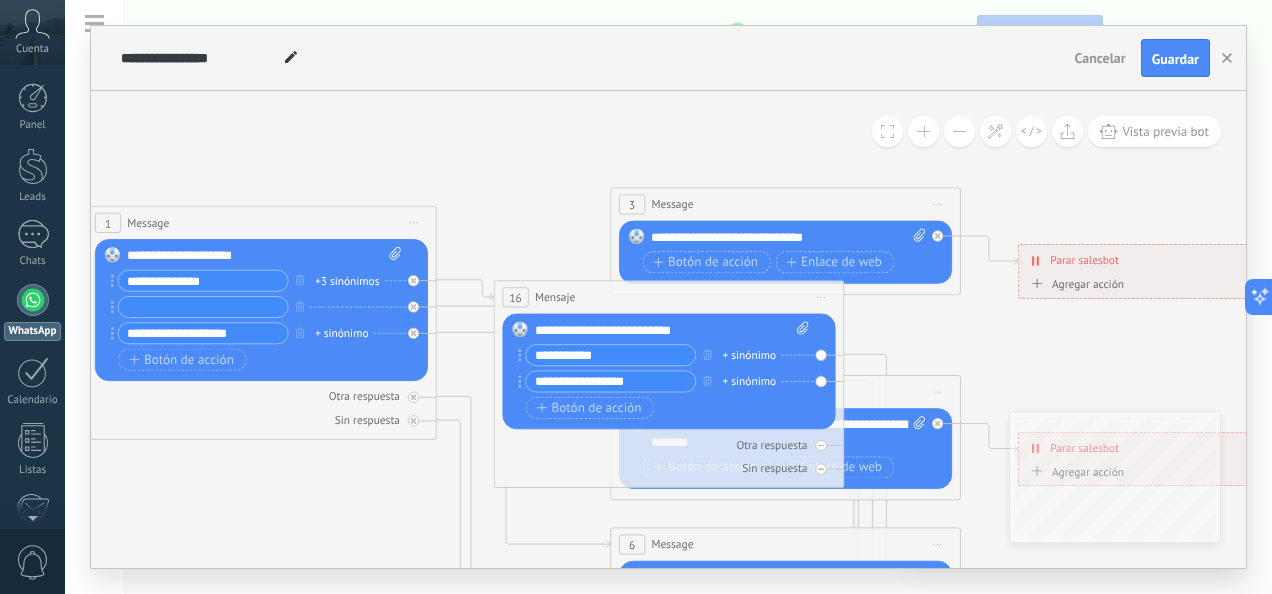click at bounding box center (203, 307) 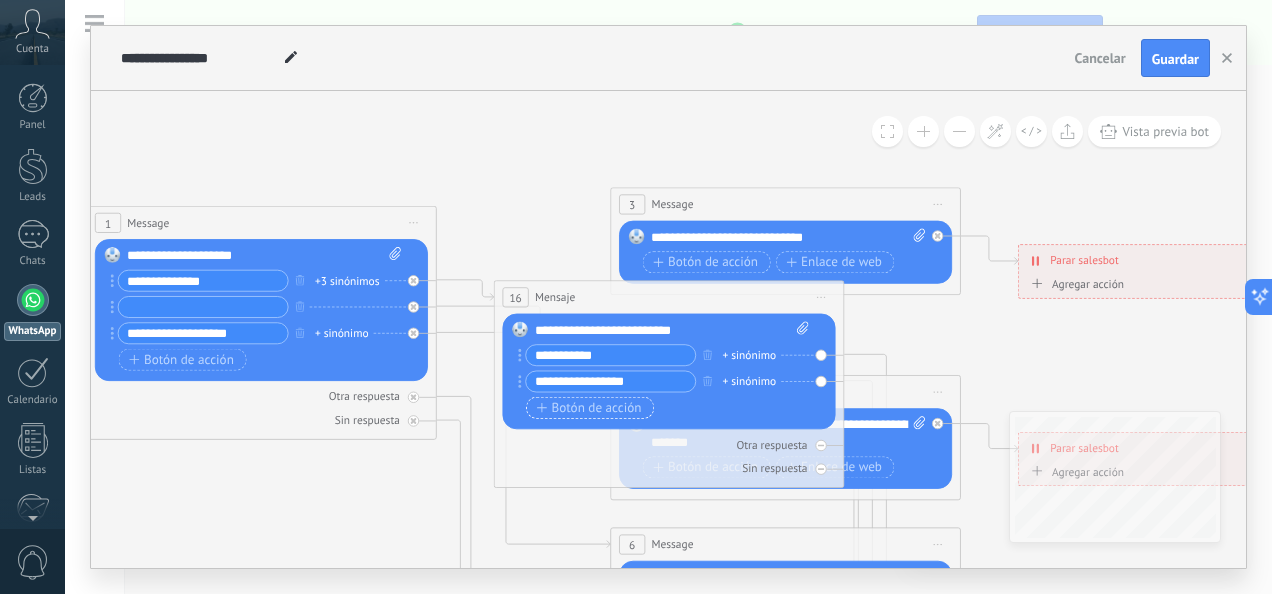 click on "Botón de acción" at bounding box center (589, 408) 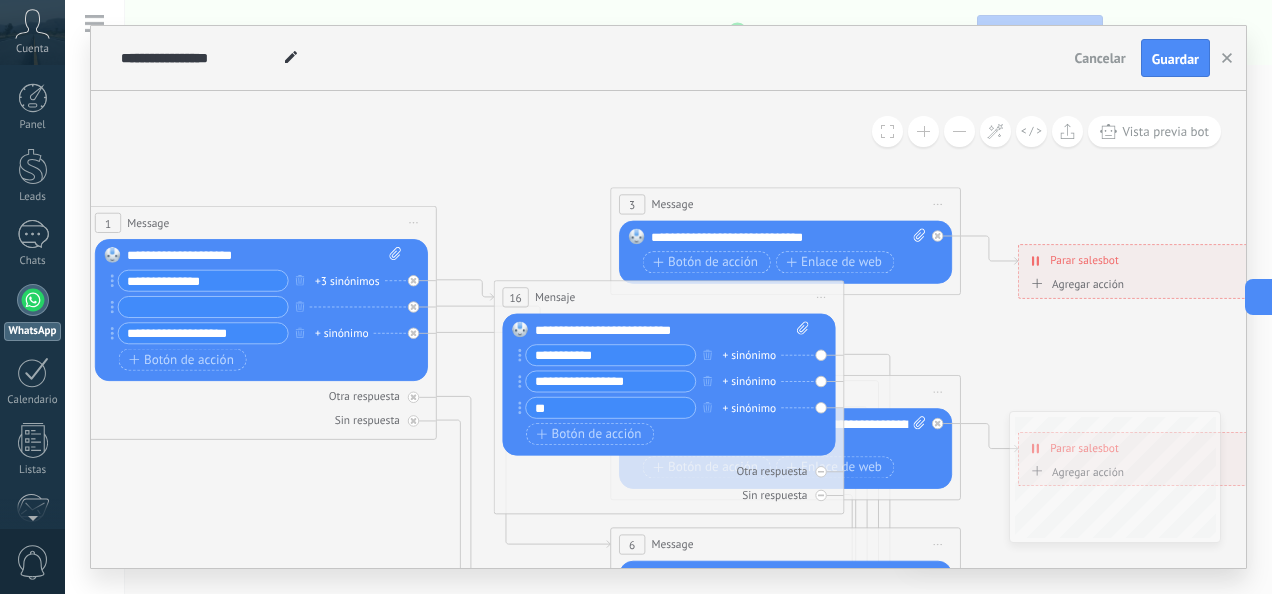 type on "*" 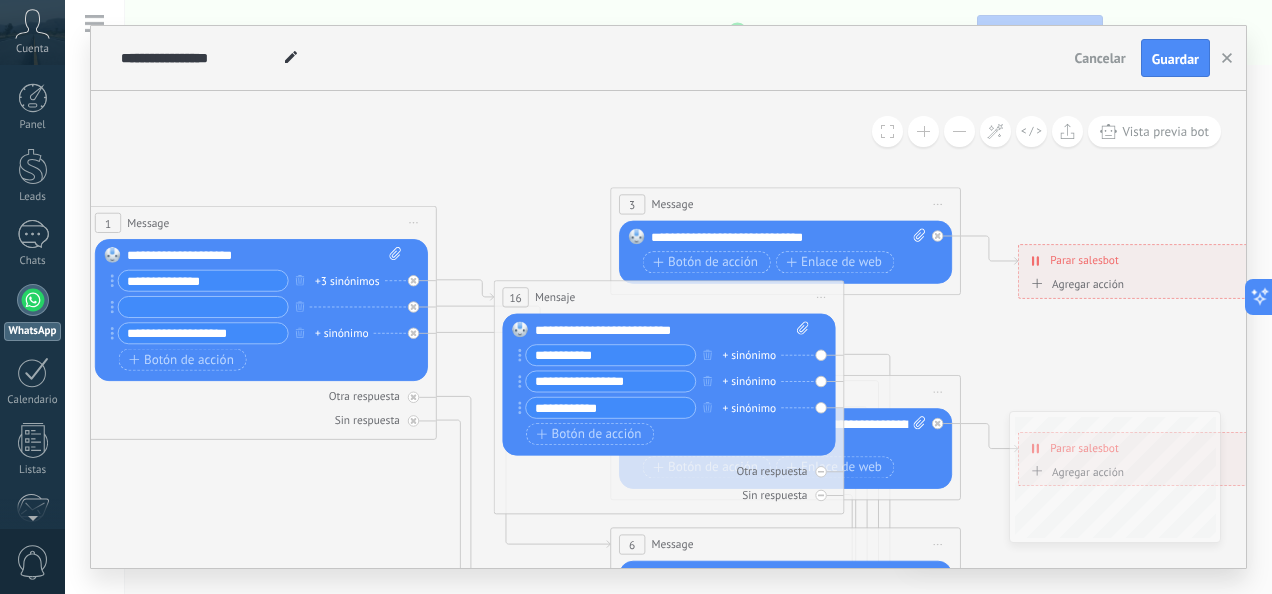 type on "**********" 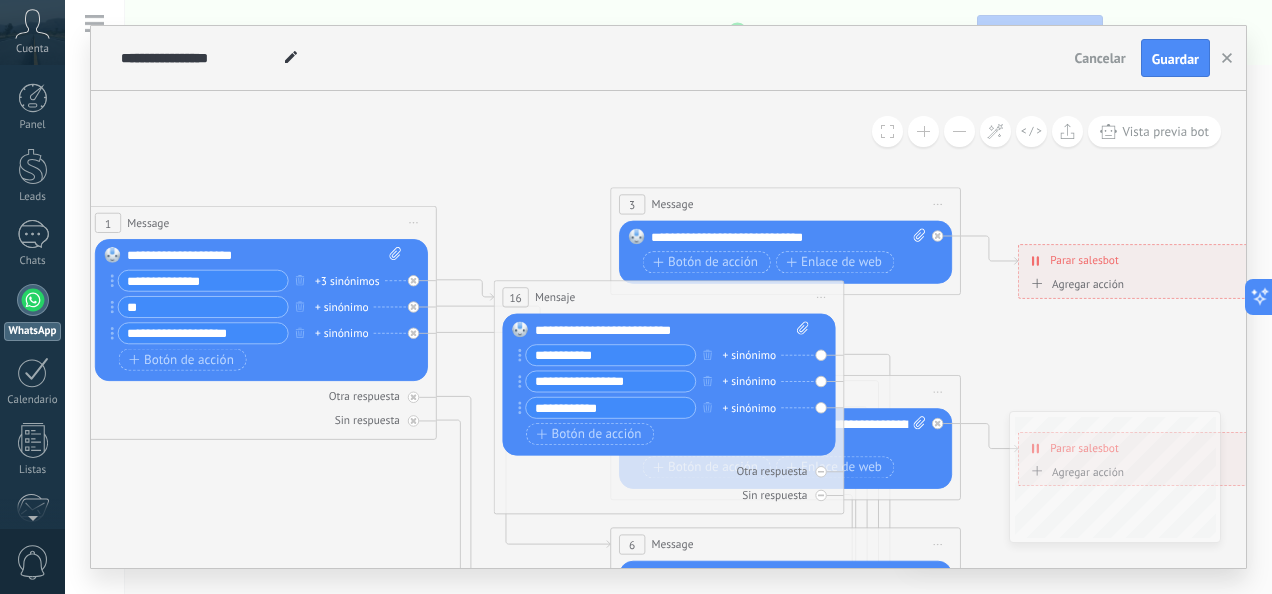 type on "*" 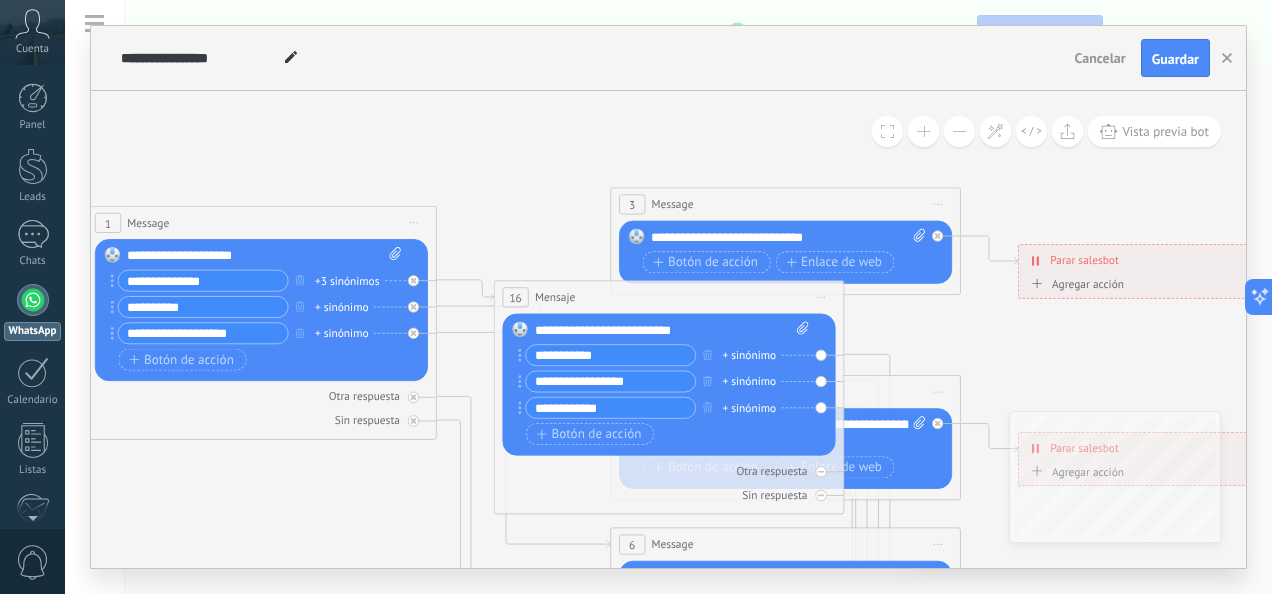 type on "**********" 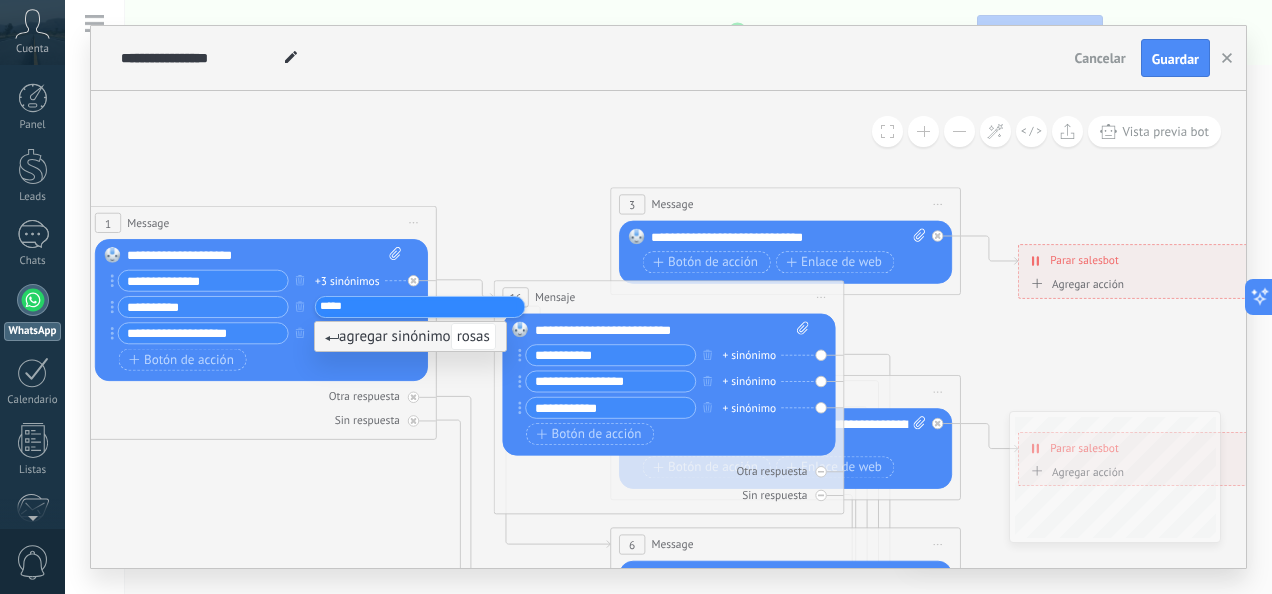 type on "*****" 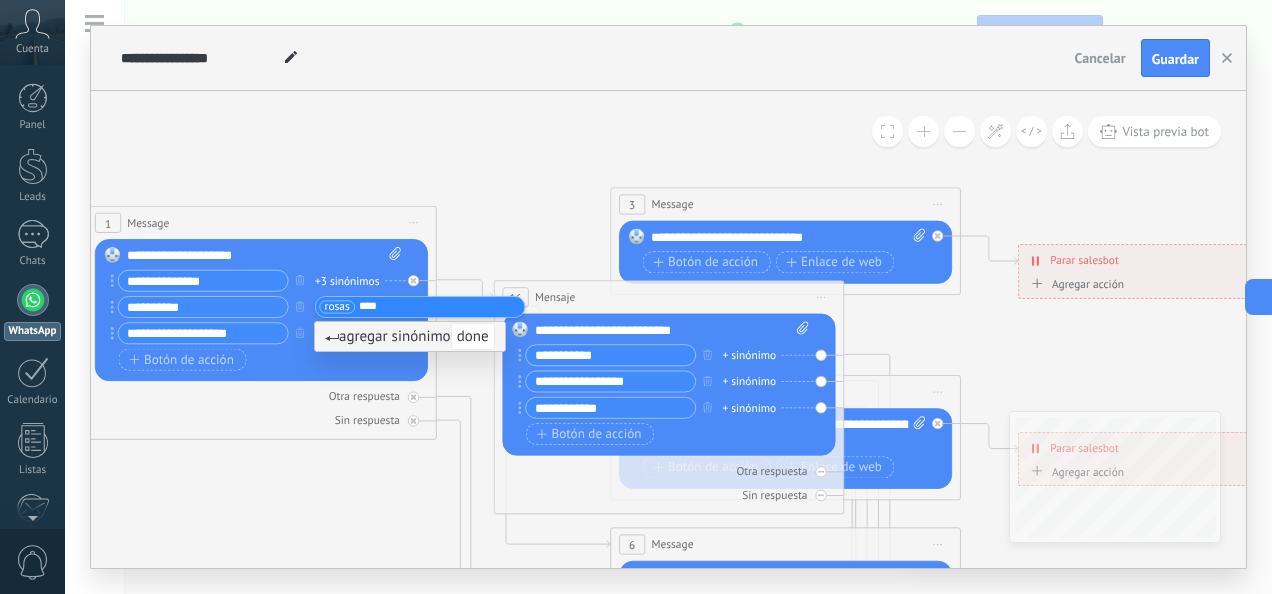 type on "****" 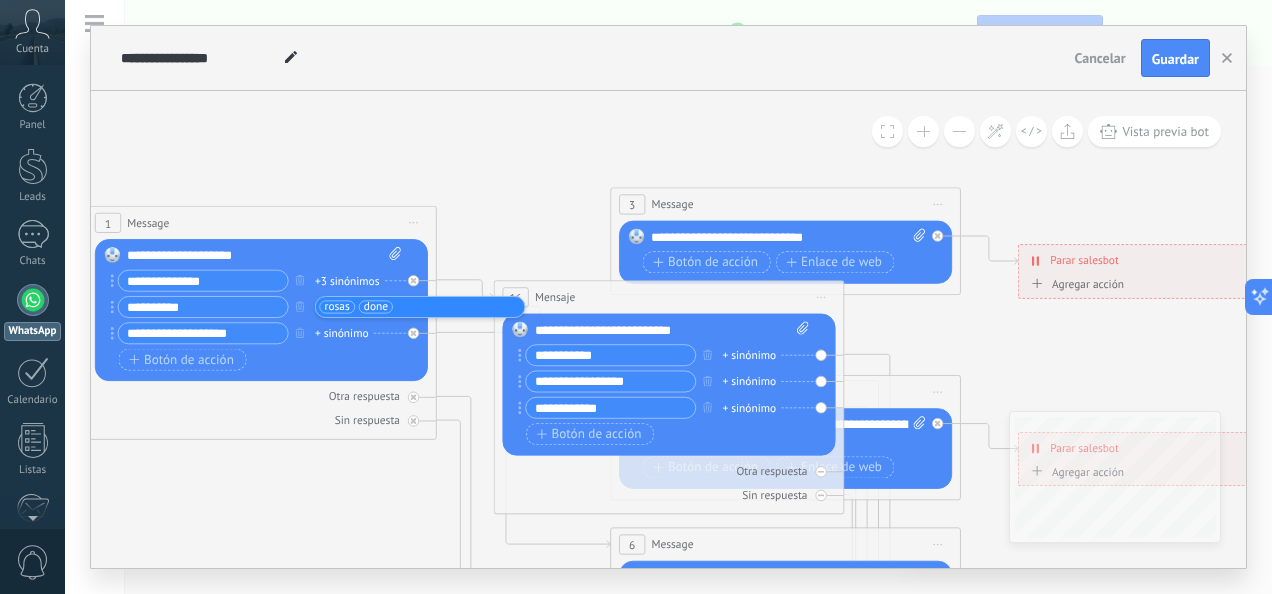 type on "*" 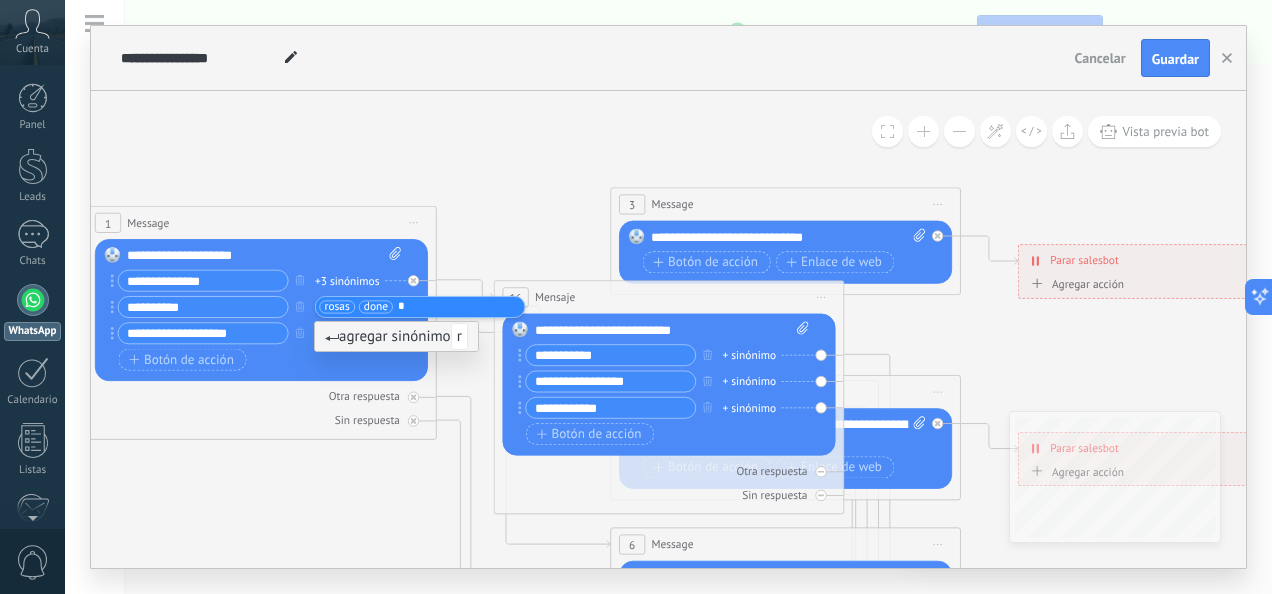 type 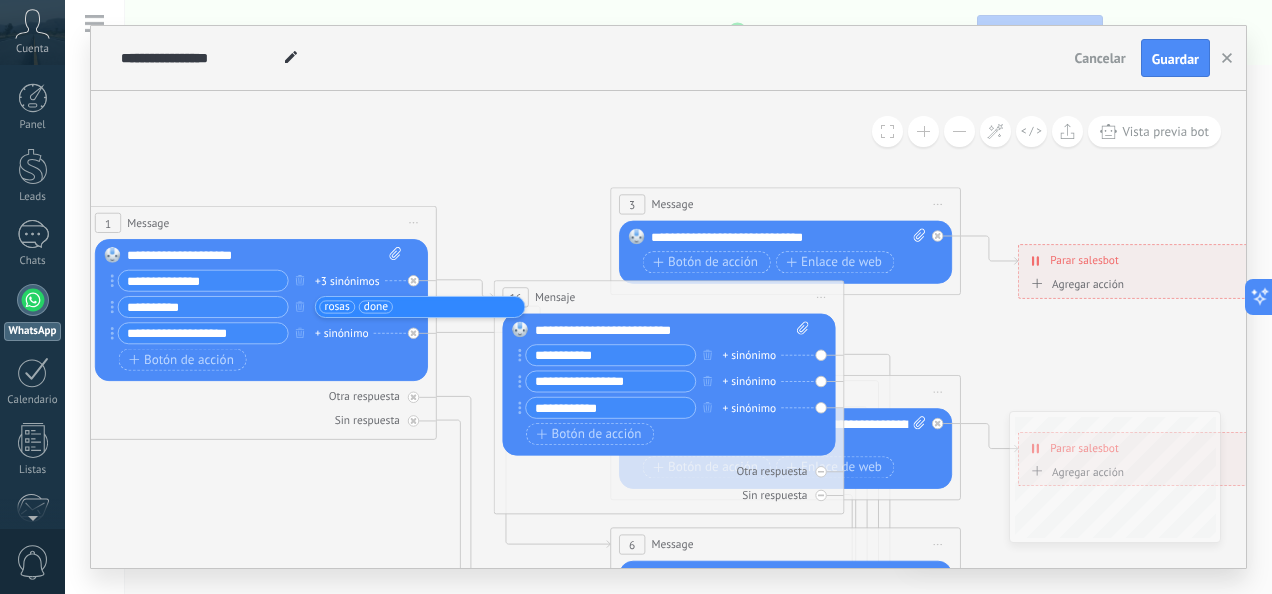 click on "Botón de acción
Enlace de web" at bounding box center (260, 360) 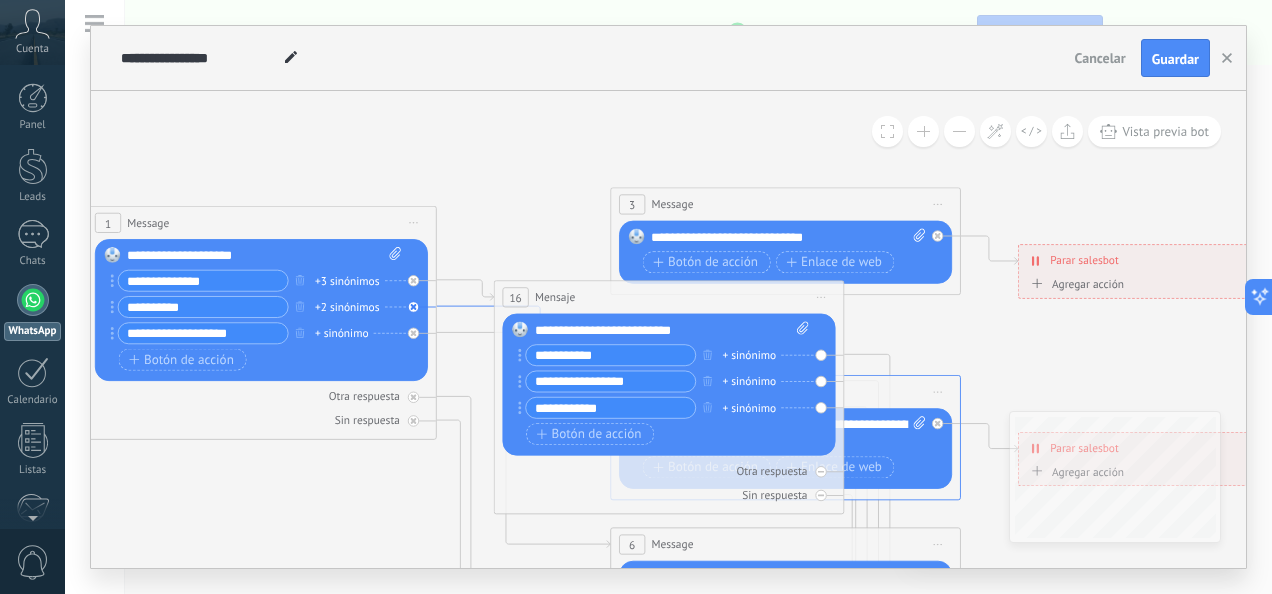 click on "16
Mensaje
*******
(a):
Todos los contactos - canales seleccionados
Todos los contactos - canales seleccionados
Todos los contactos - canal primario
Contacto principal - canales seleccionados
Contacto principal - canal primario
Todos los contactos - canales seleccionados
Todos los contactos - canales seleccionados
Todos los contactos - canal primario" at bounding box center (669, 297) 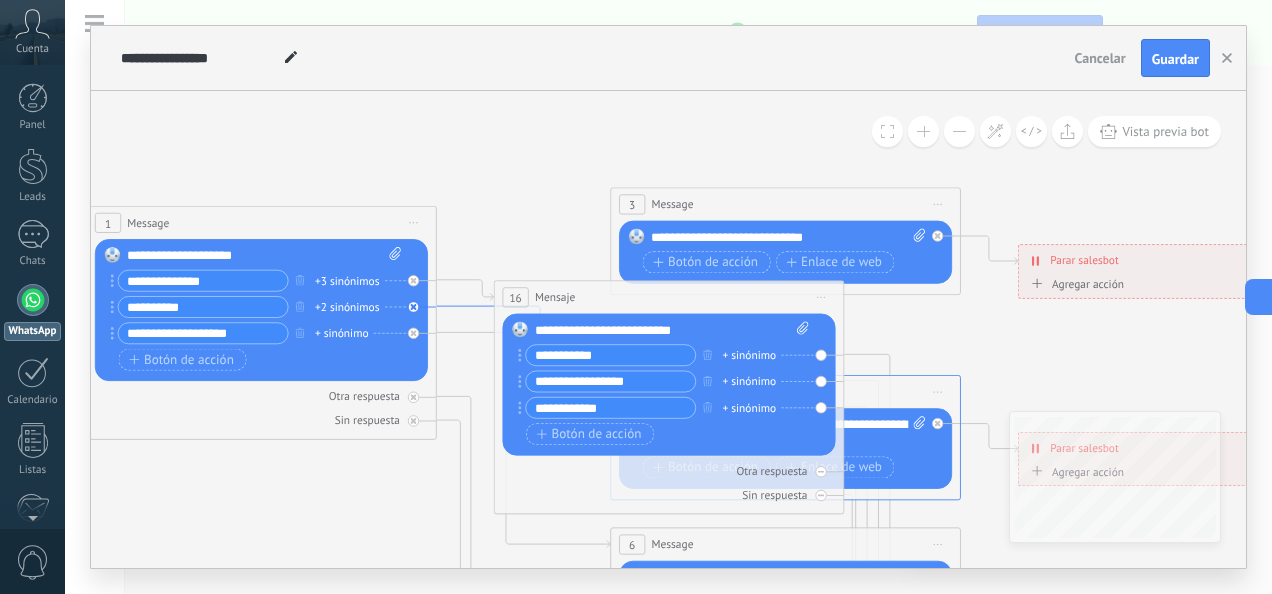 click 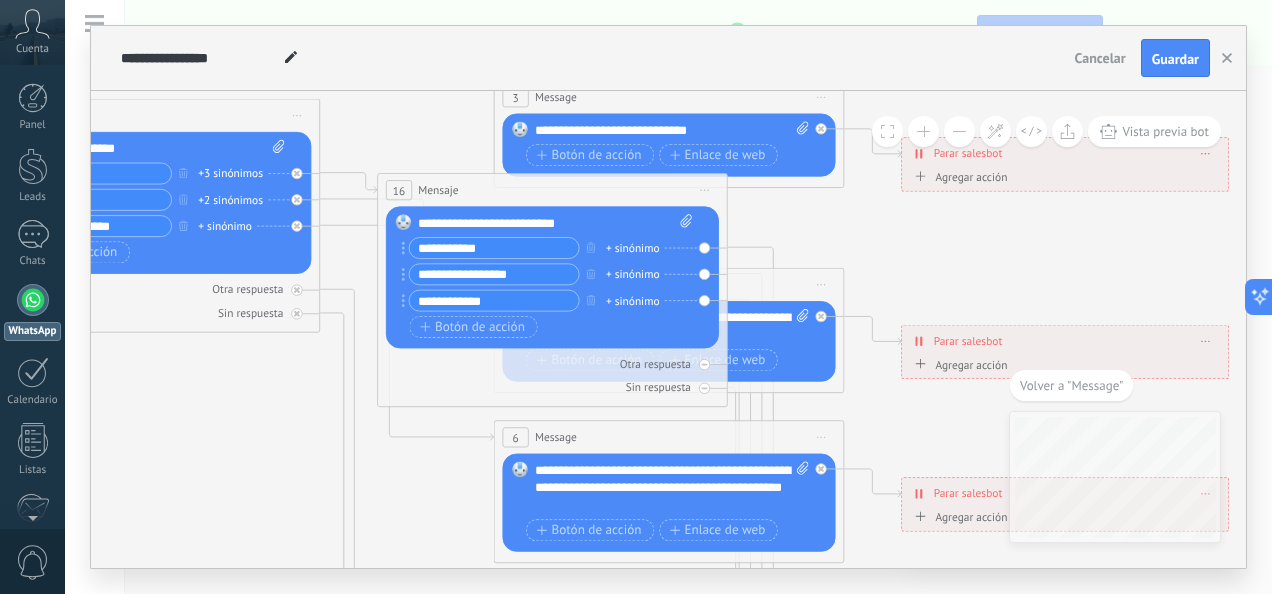 click 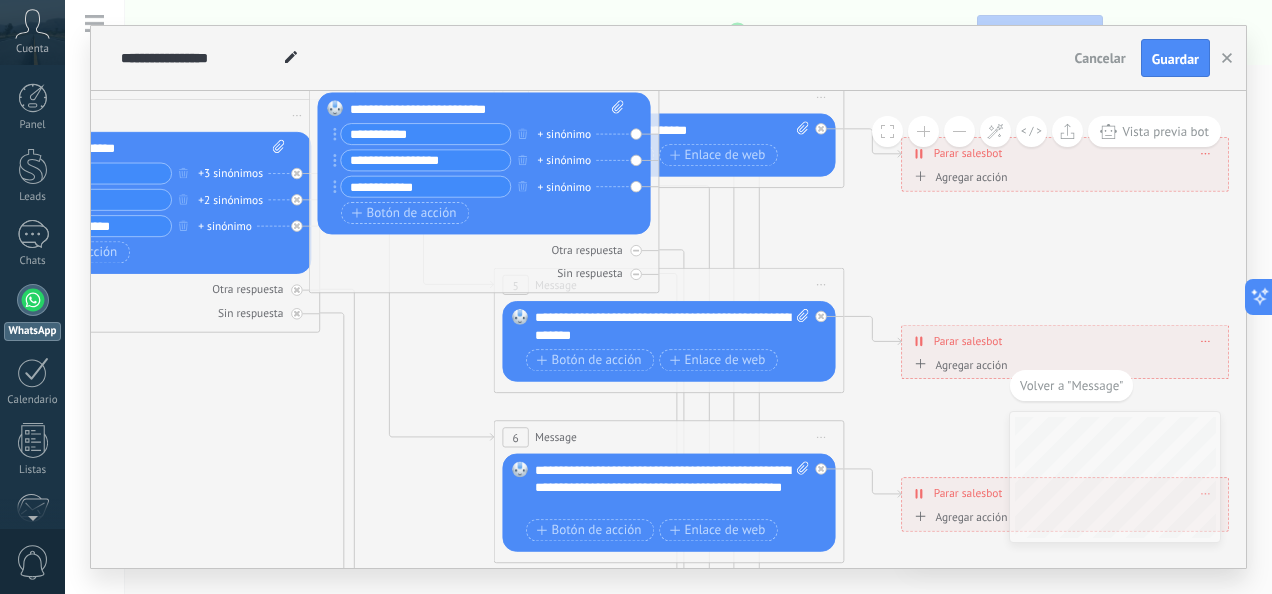 drag, startPoint x: 500, startPoint y: 177, endPoint x: 444, endPoint y: 78, distance: 113.74094 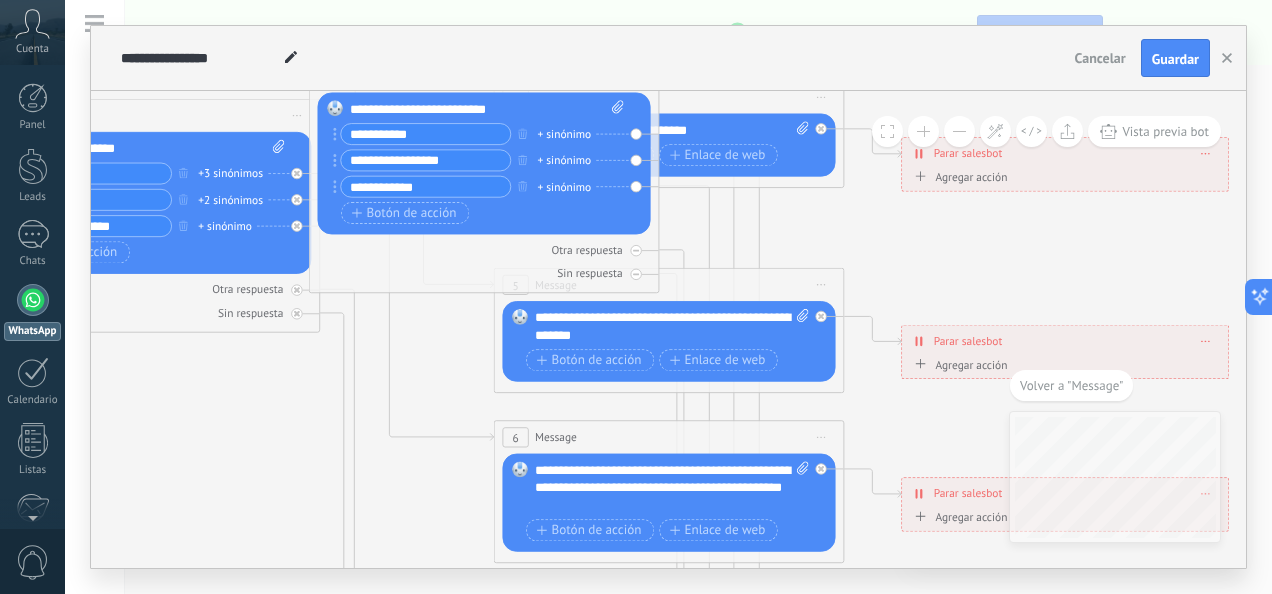 click on "**********" at bounding box center (668, 297) 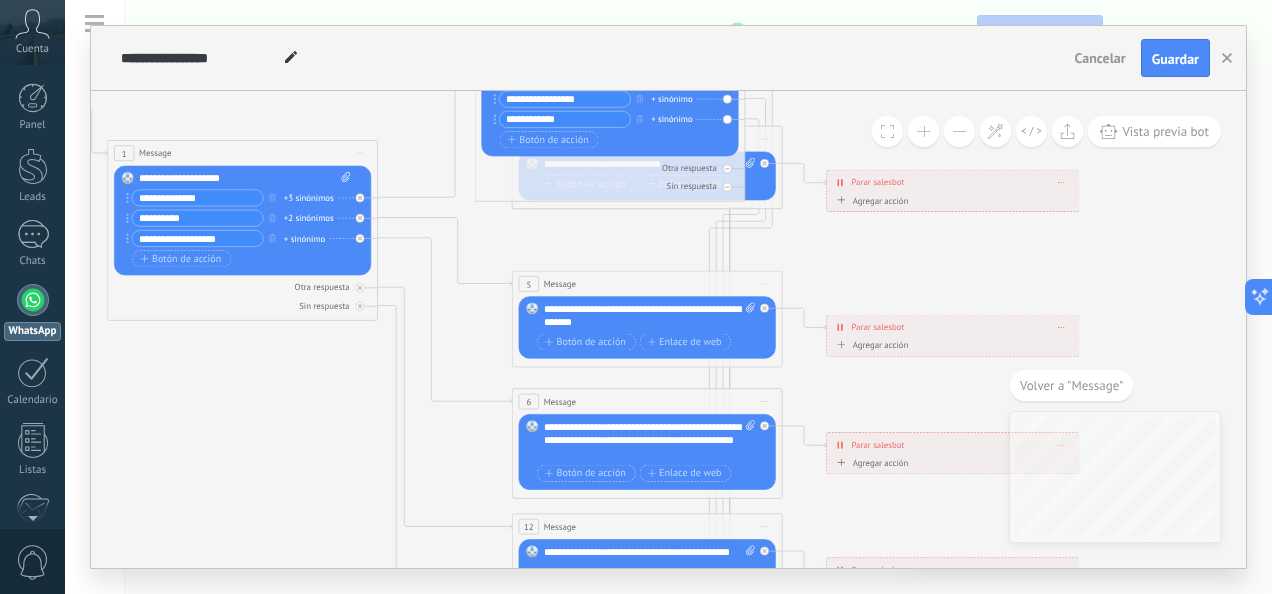 drag, startPoint x: 506, startPoint y: 145, endPoint x: 608, endPoint y: 28, distance: 155.2192 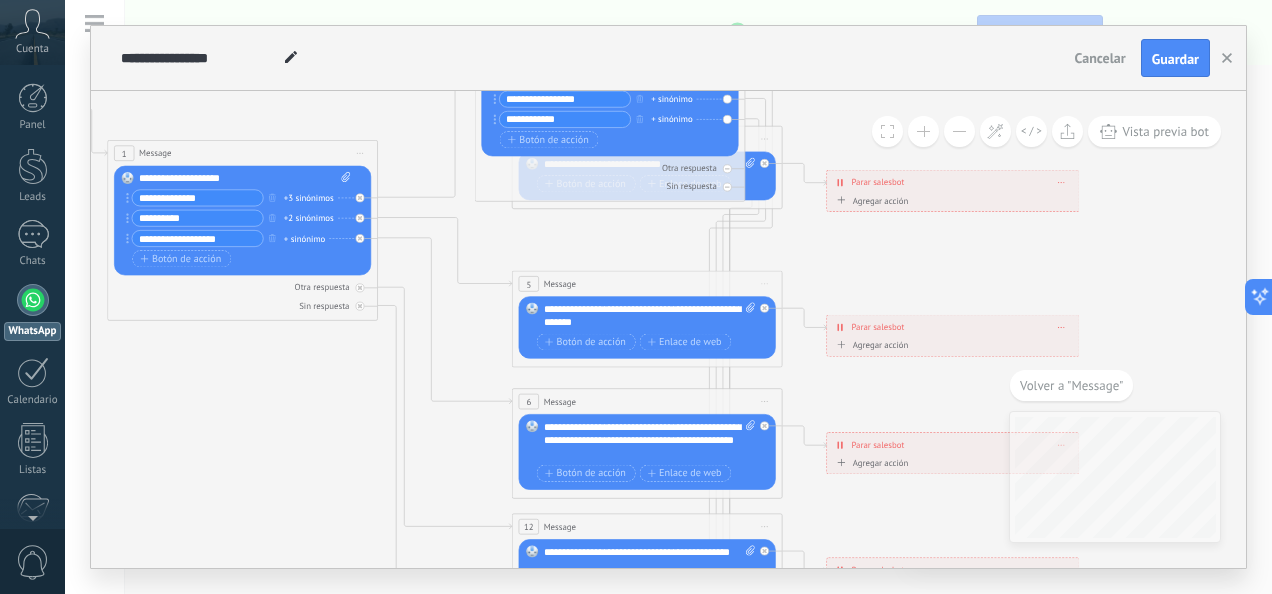 click on "**********" at bounding box center [668, 297] 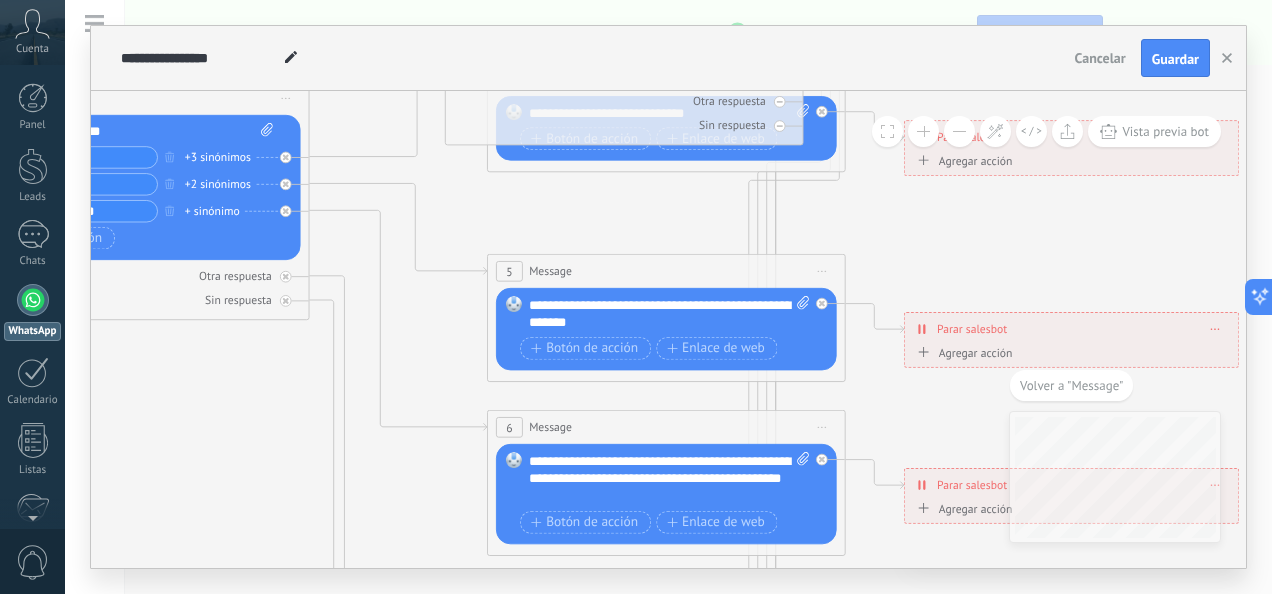 click on "**********" at bounding box center [670, 314] 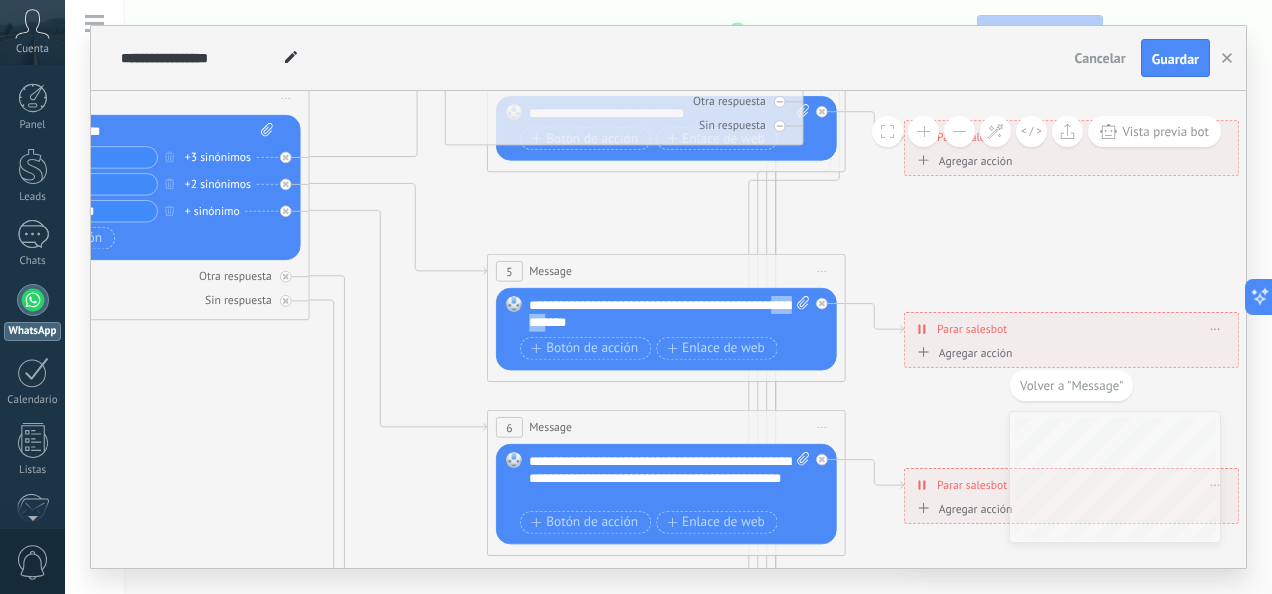 click on "**********" at bounding box center [670, 314] 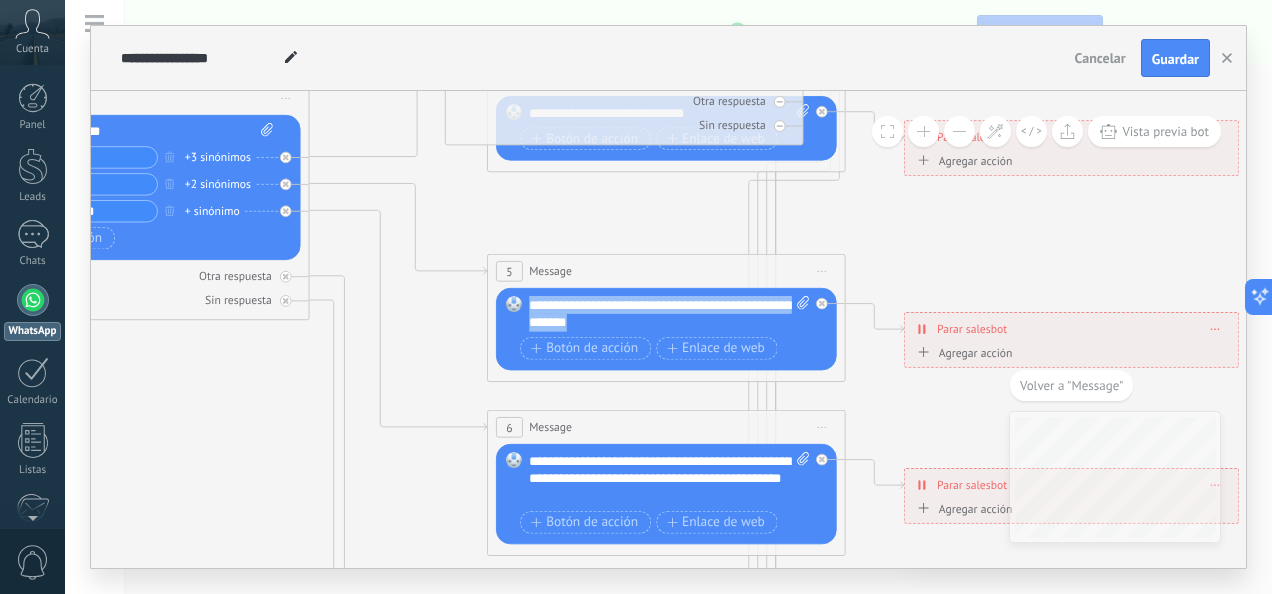 click on "**********" at bounding box center [670, 314] 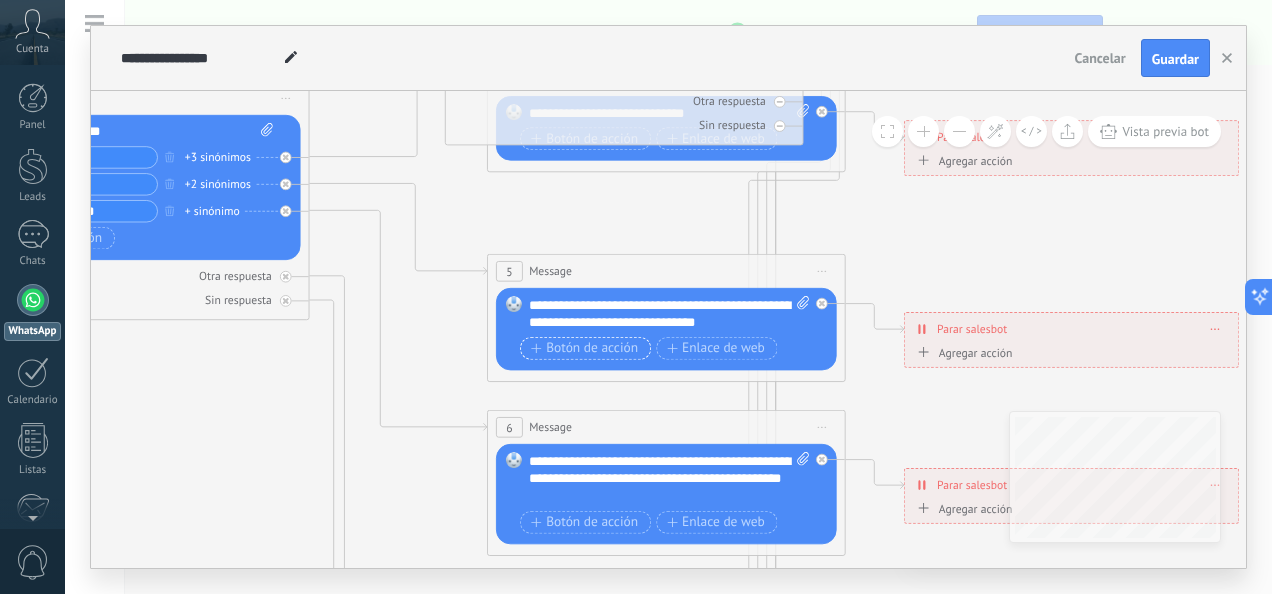 click on "Botón de acción" at bounding box center (584, 348) 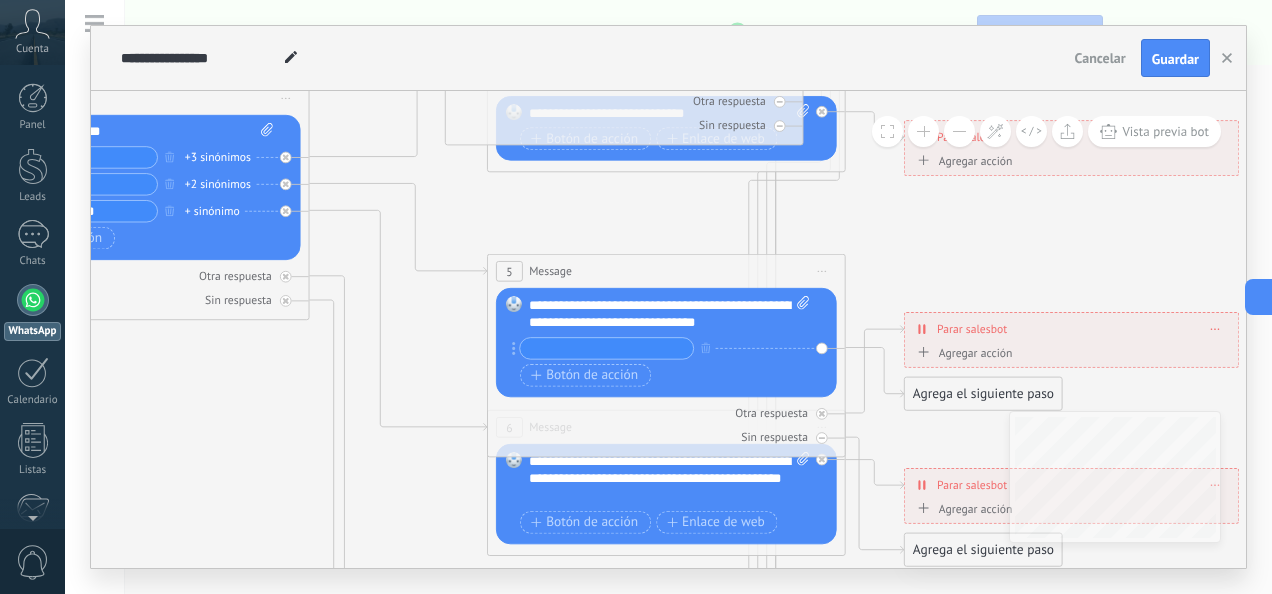 click 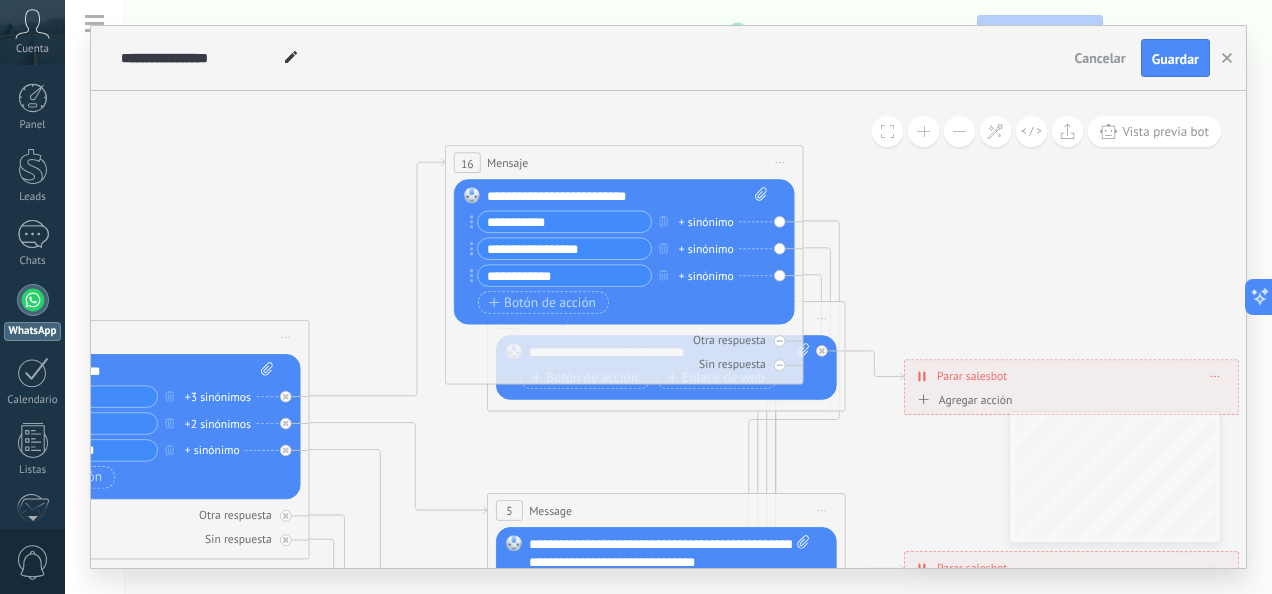 click on "**********" at bounding box center [628, 196] 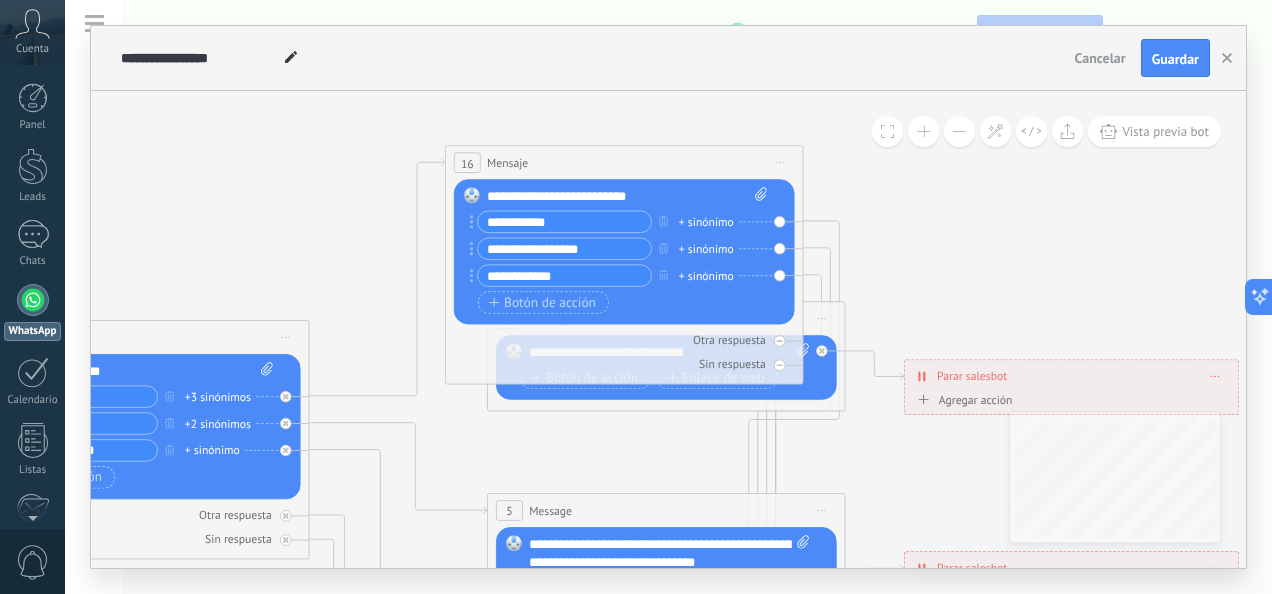 click on "**********" at bounding box center (564, 222) 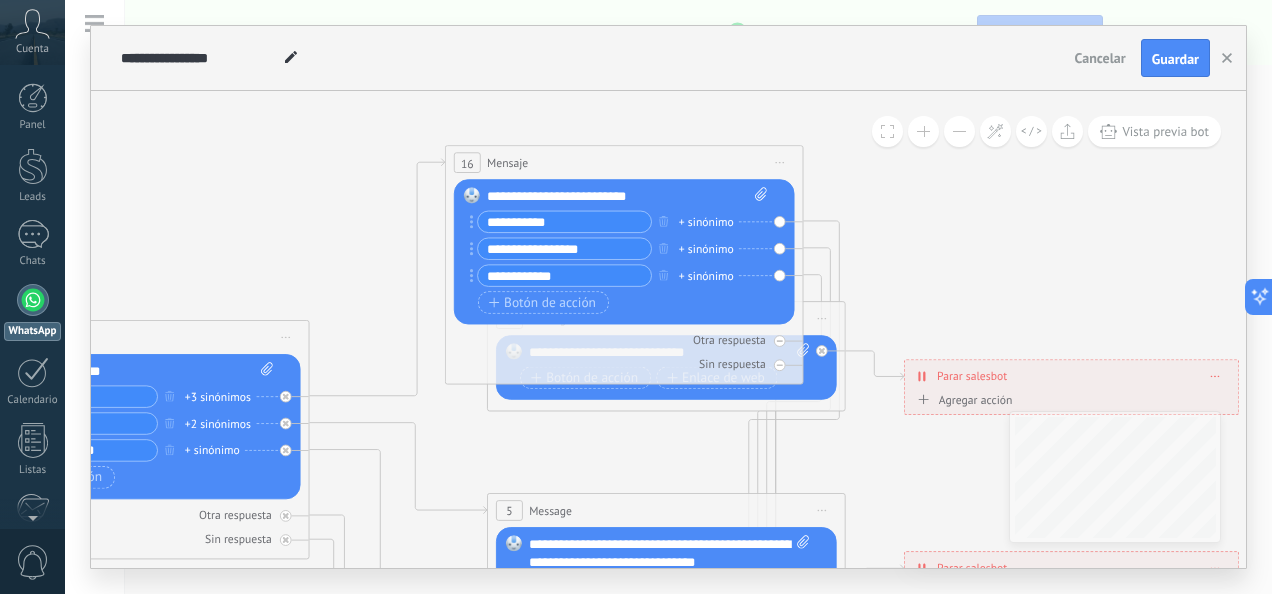 click on "**********" at bounding box center (628, 196) 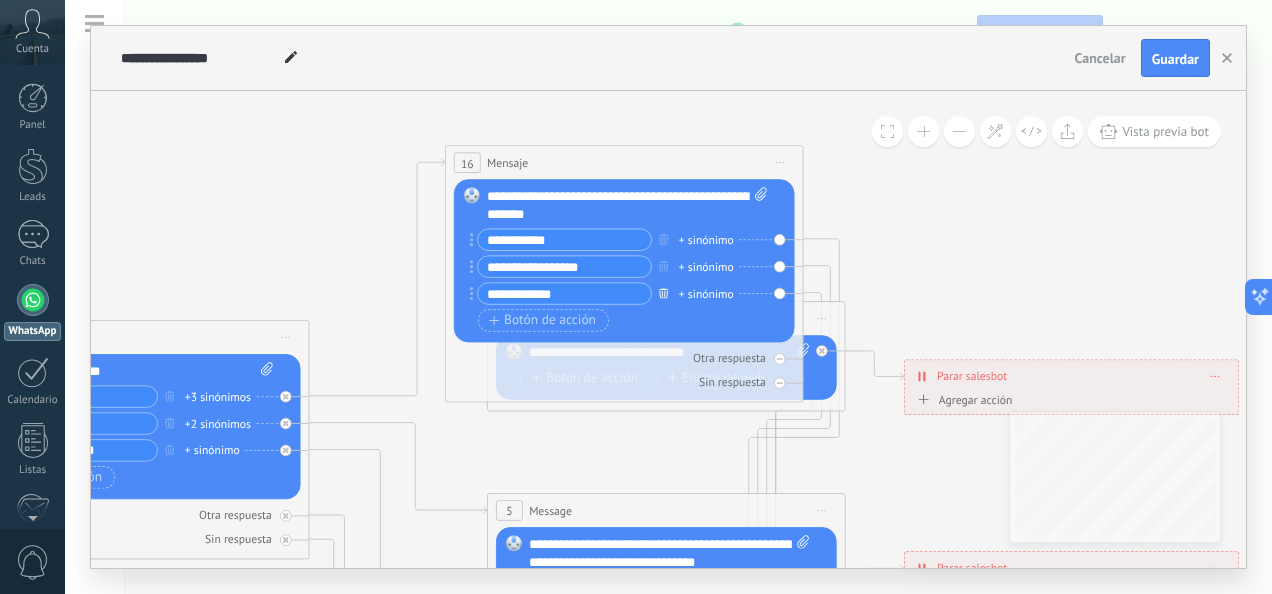 click at bounding box center [664, 292] 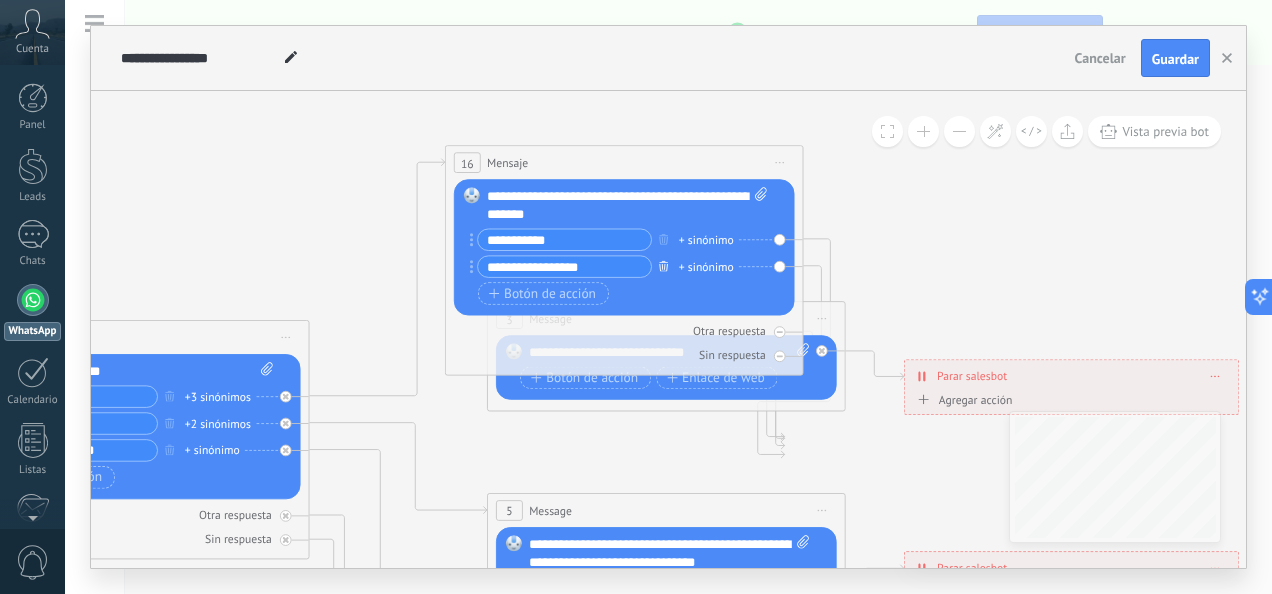 click at bounding box center [664, 266] 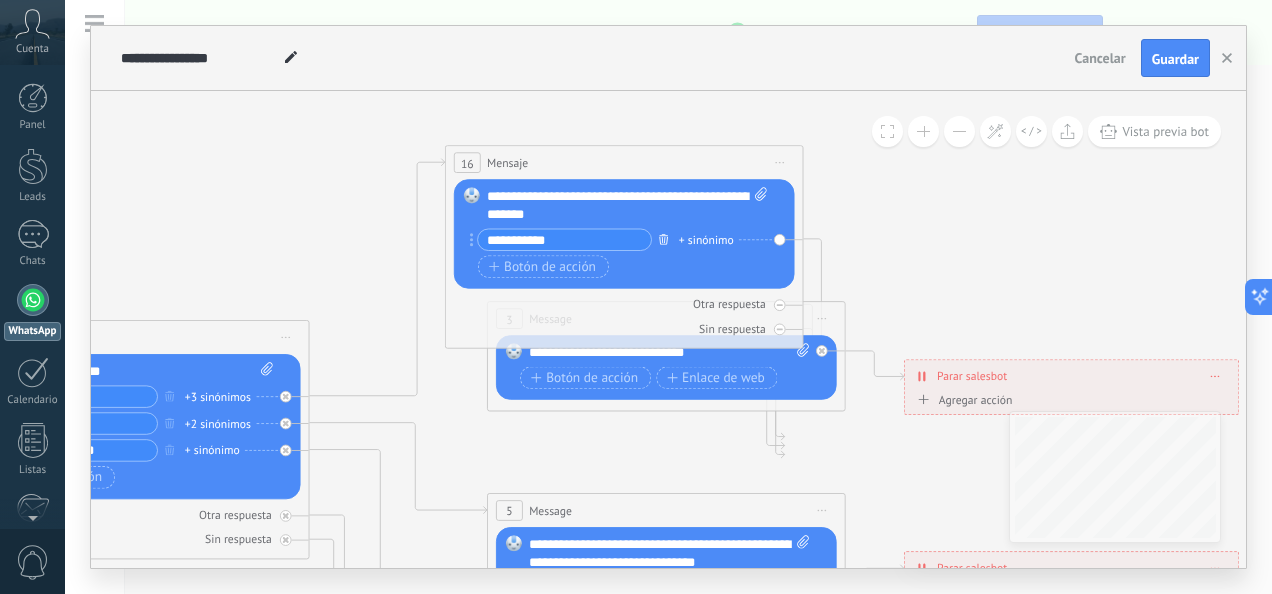 click 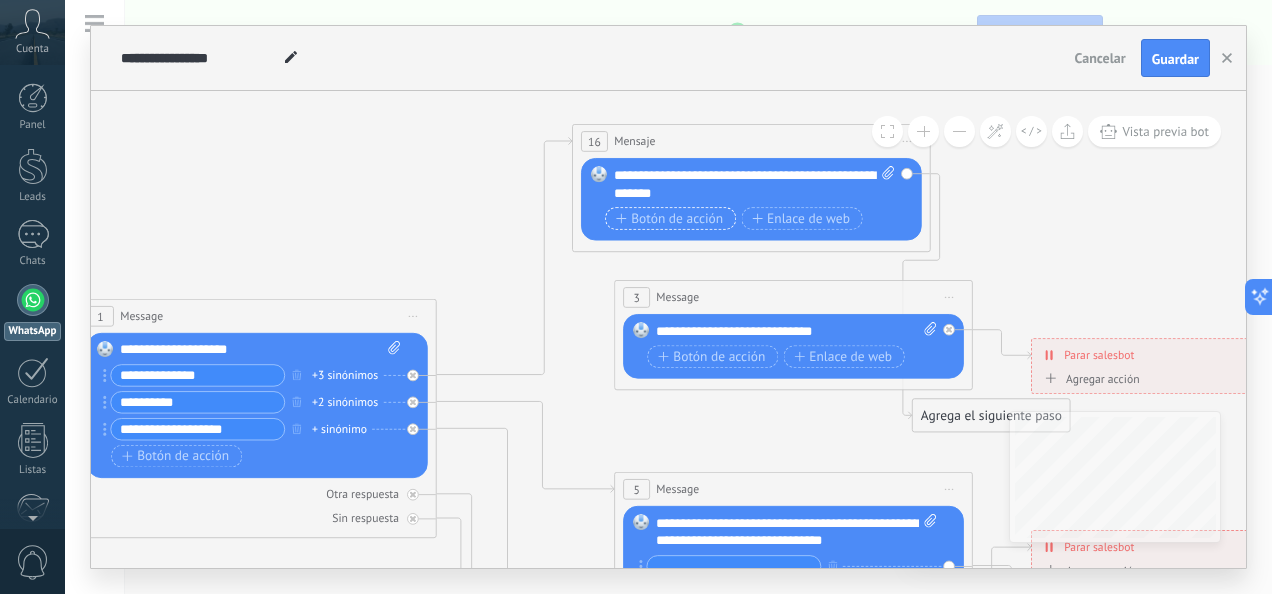 click on "Botón de acción" at bounding box center [669, 218] 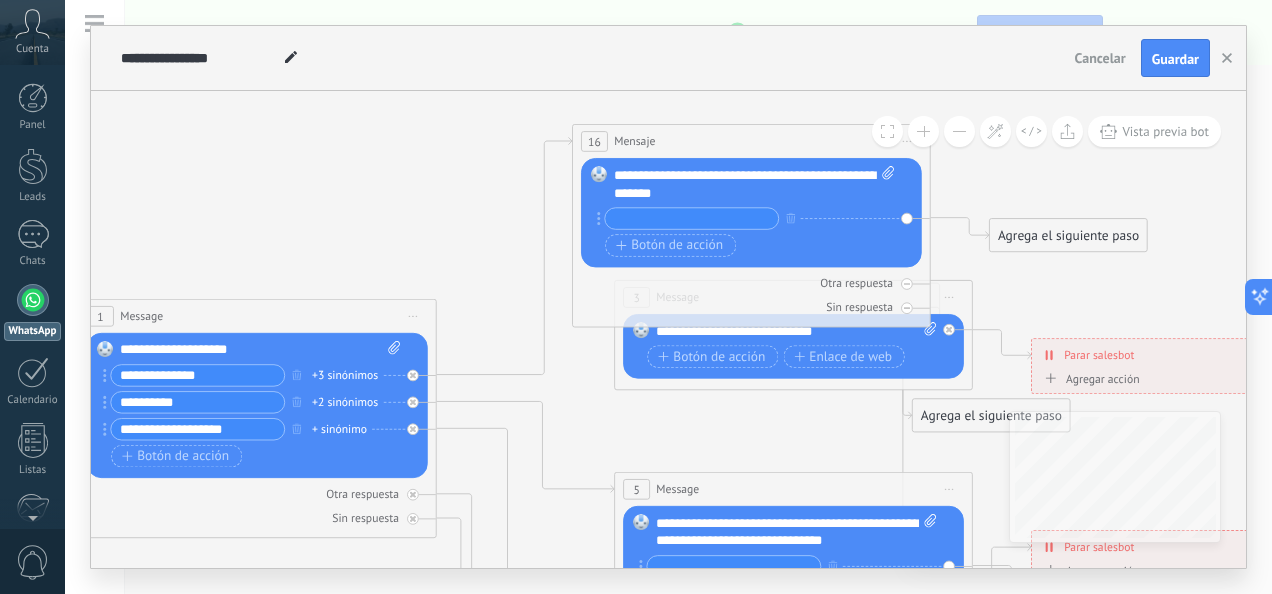 click on "**********" at bounding box center [755, 184] 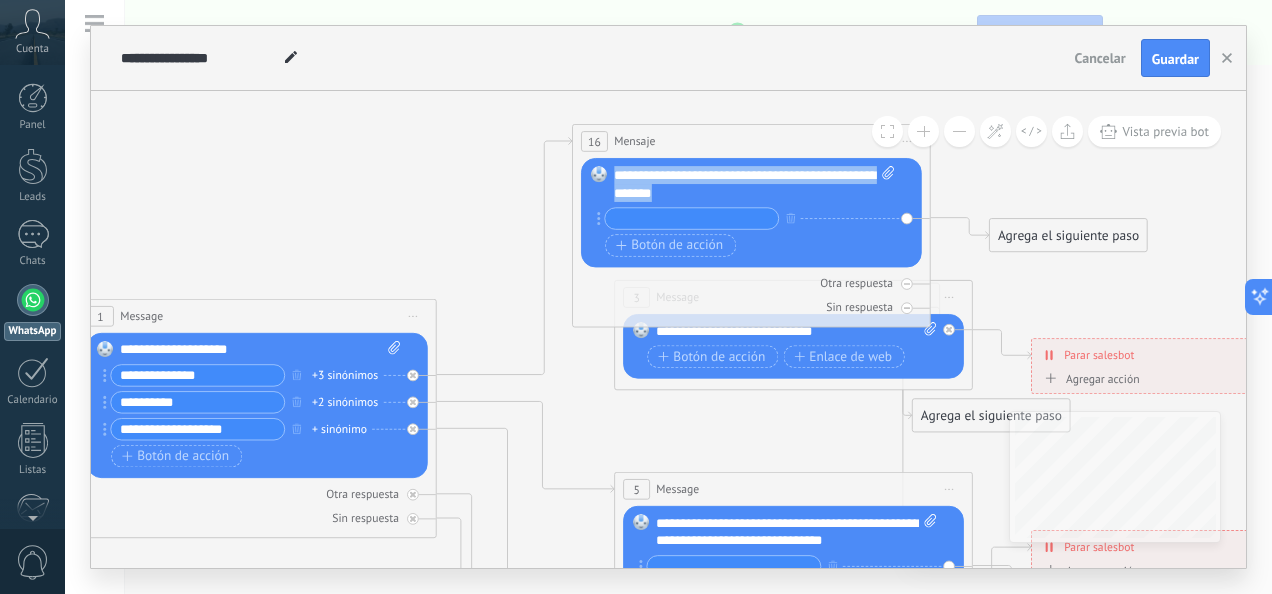 click on "**********" at bounding box center [755, 184] 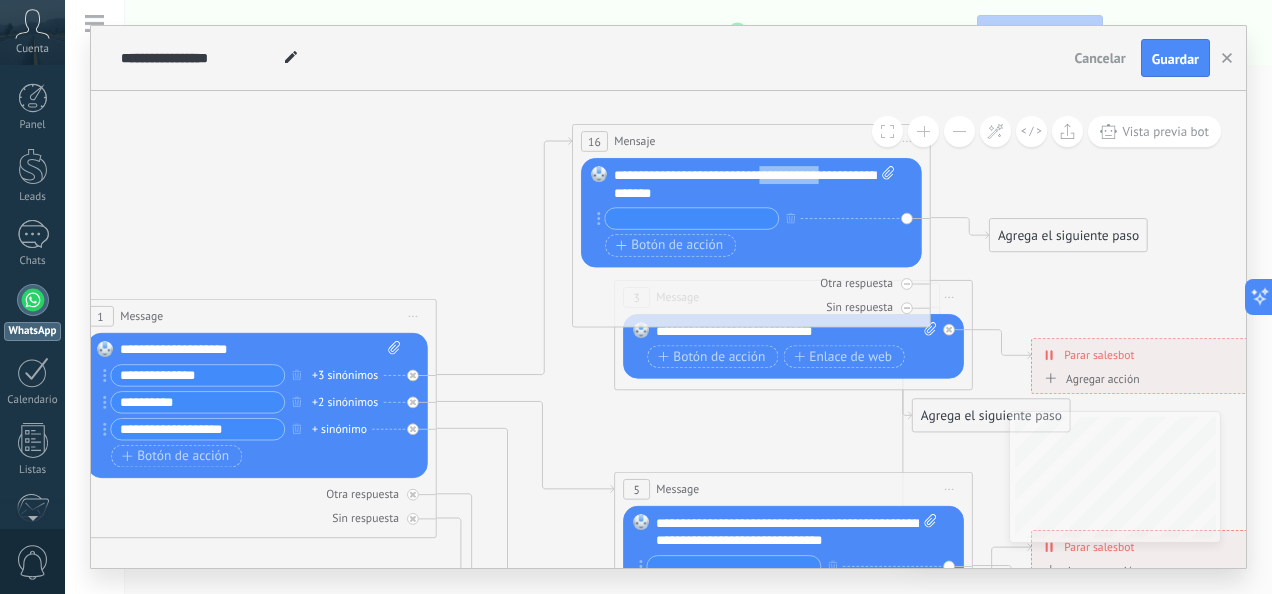 drag, startPoint x: 770, startPoint y: 176, endPoint x: 842, endPoint y: 176, distance: 72 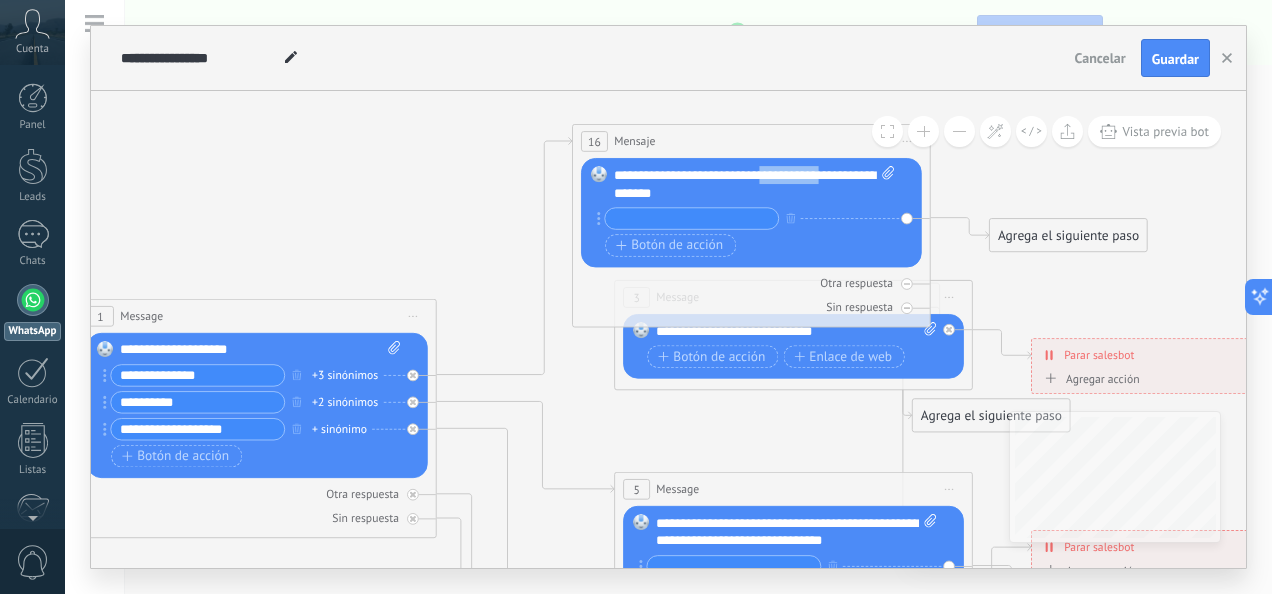 click on "**********" at bounding box center [755, 184] 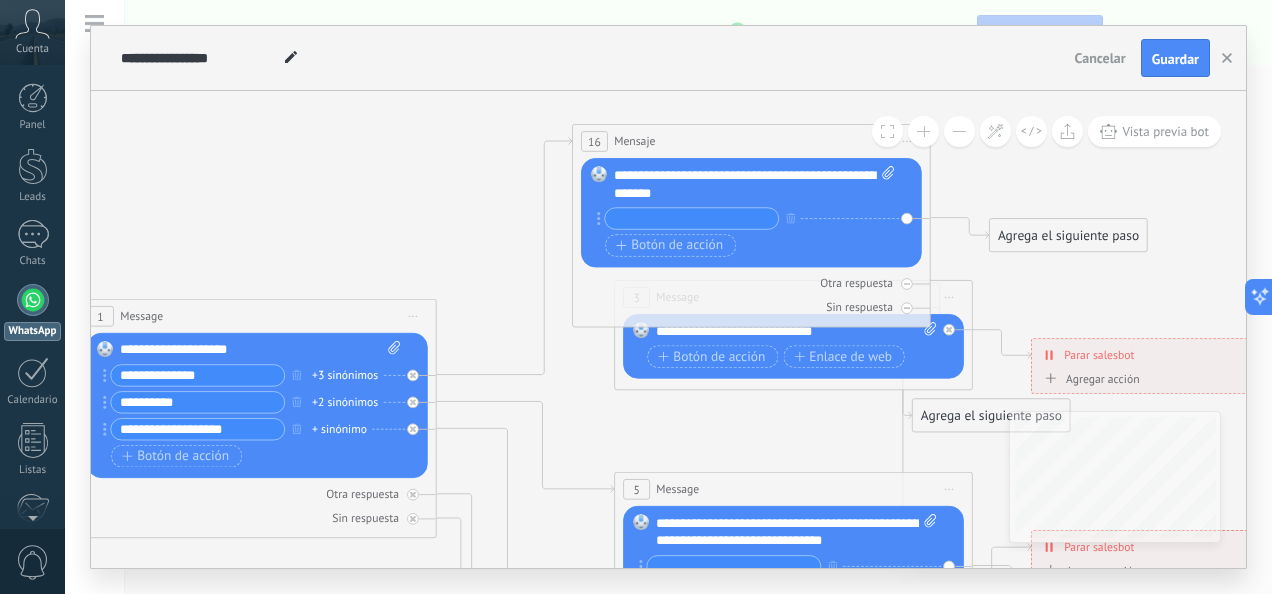 click at bounding box center [691, 218] 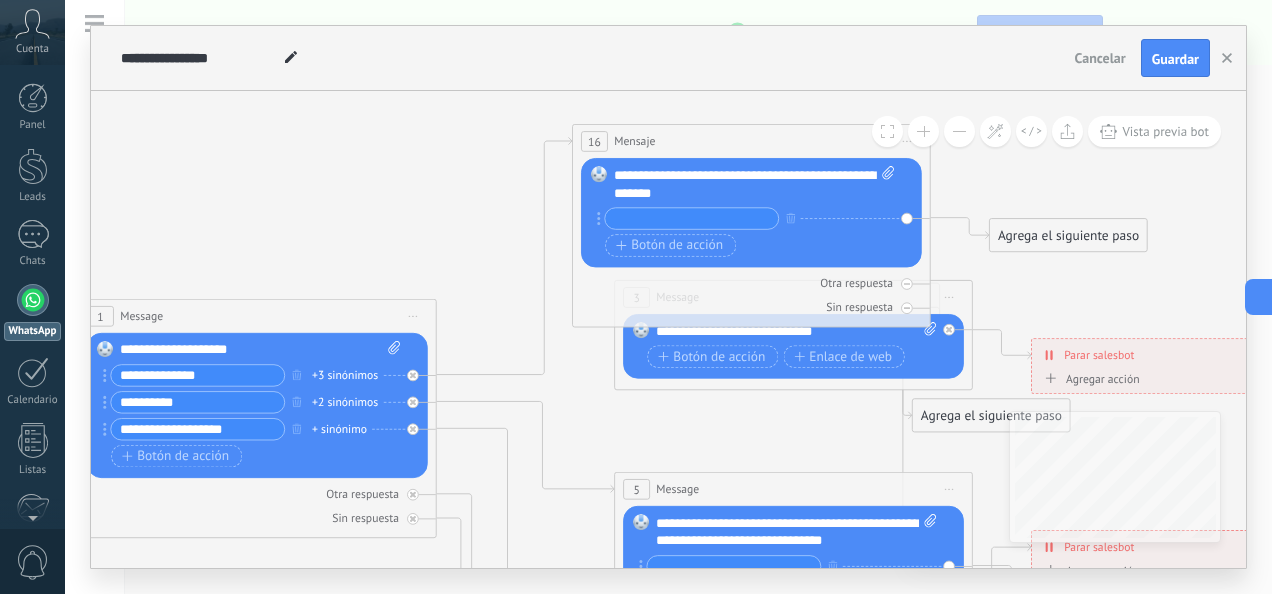 paste on "**********" 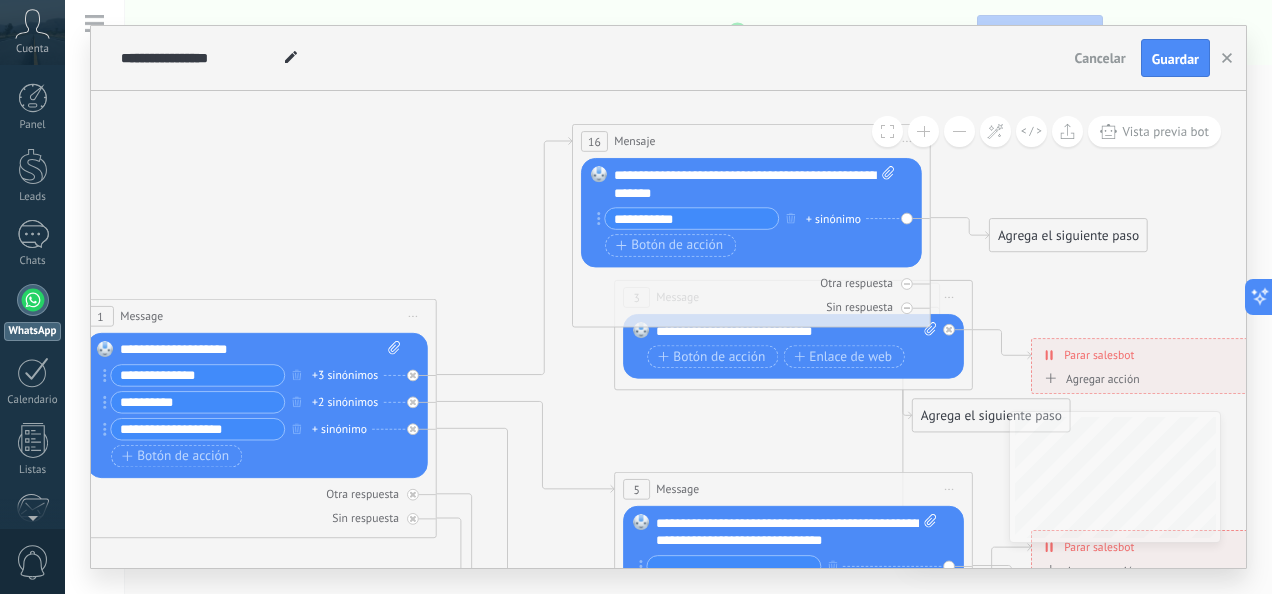 type on "**********" 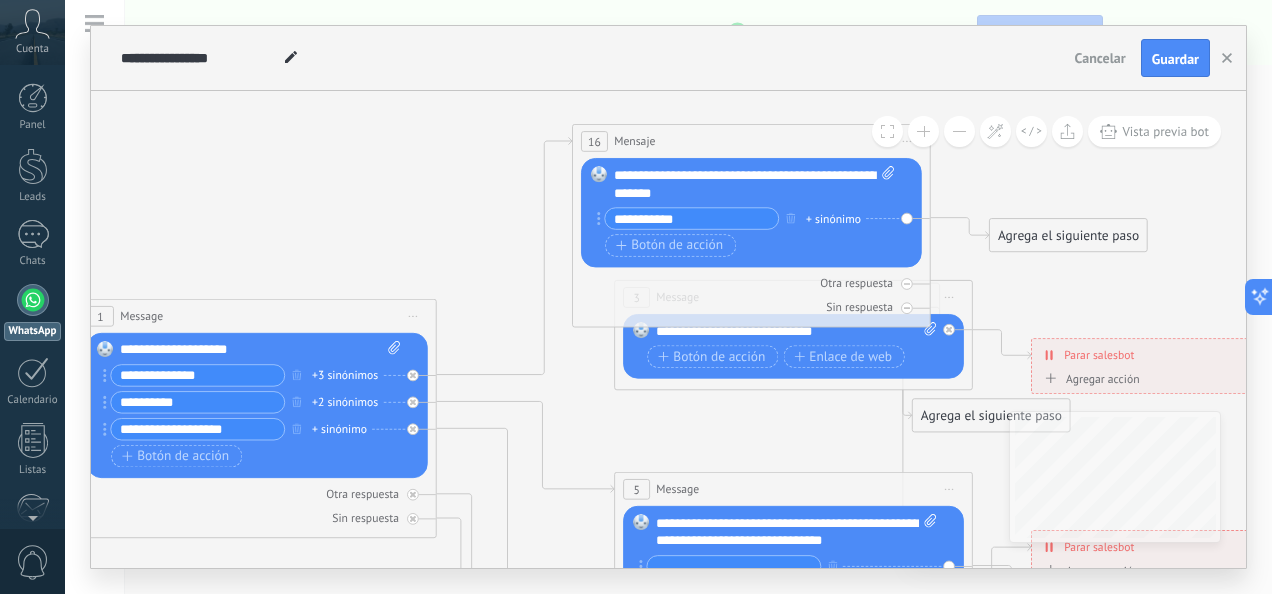 click 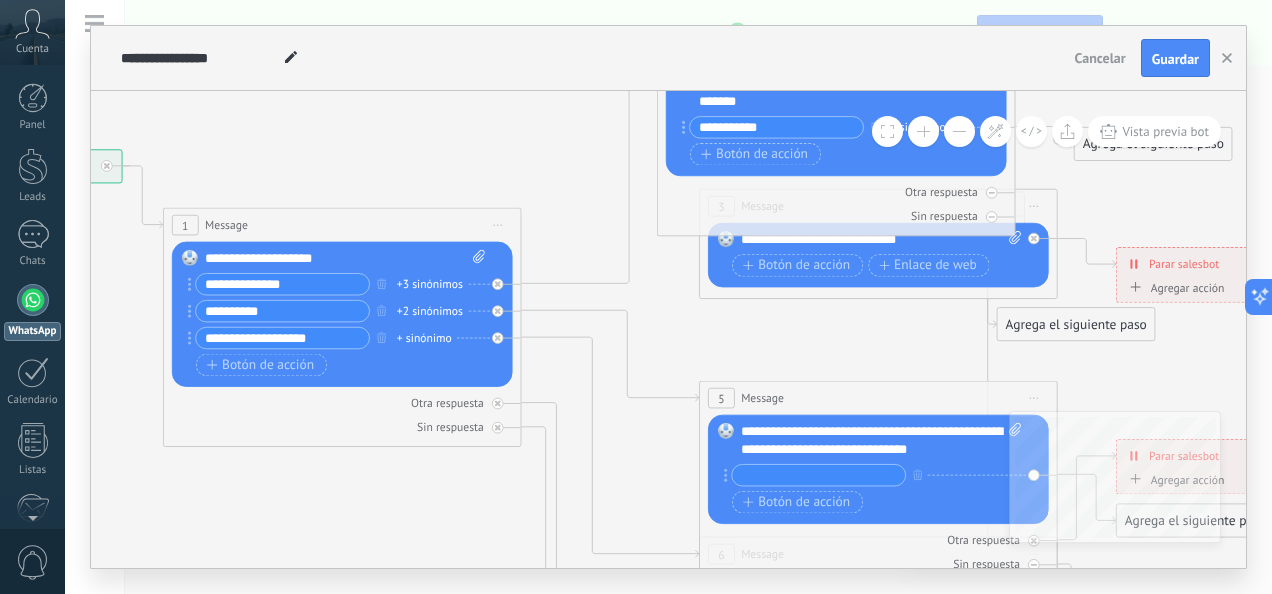 click on "**********" at bounding box center [882, 441] 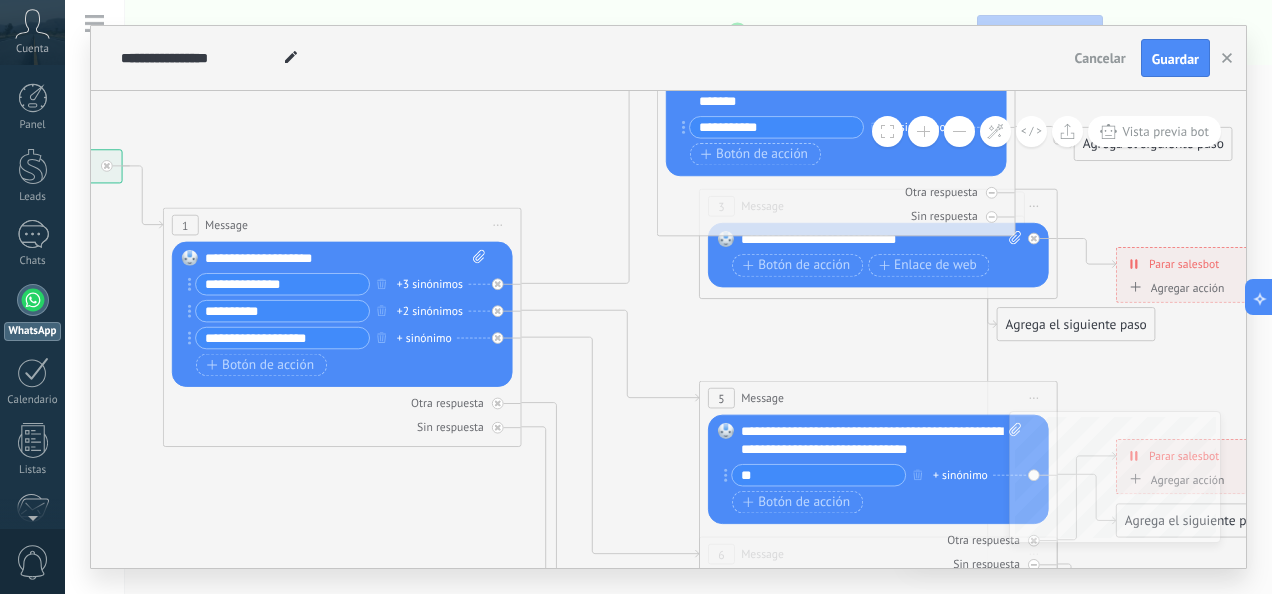 type on "*" 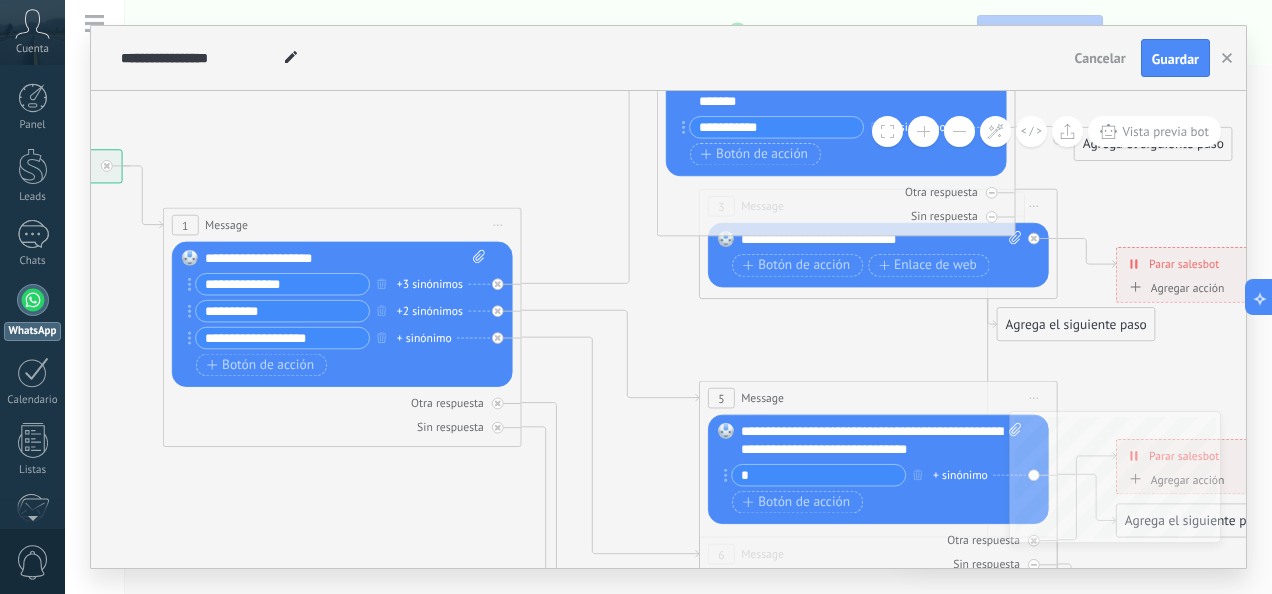 type 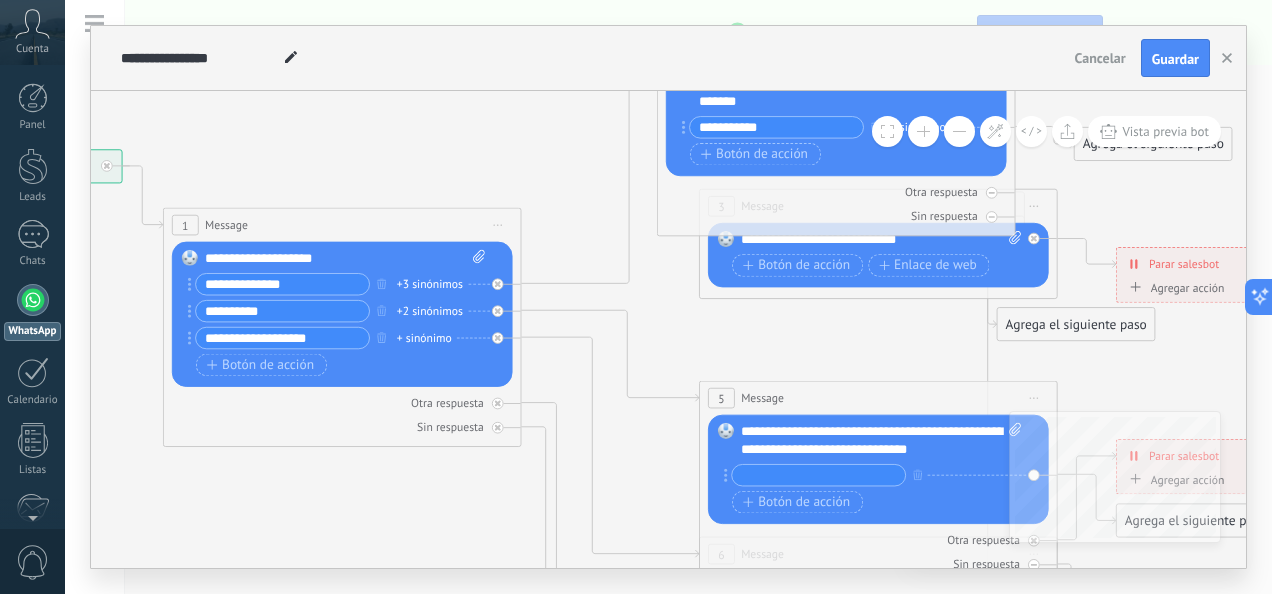 click on "**********" at bounding box center (882, 441) 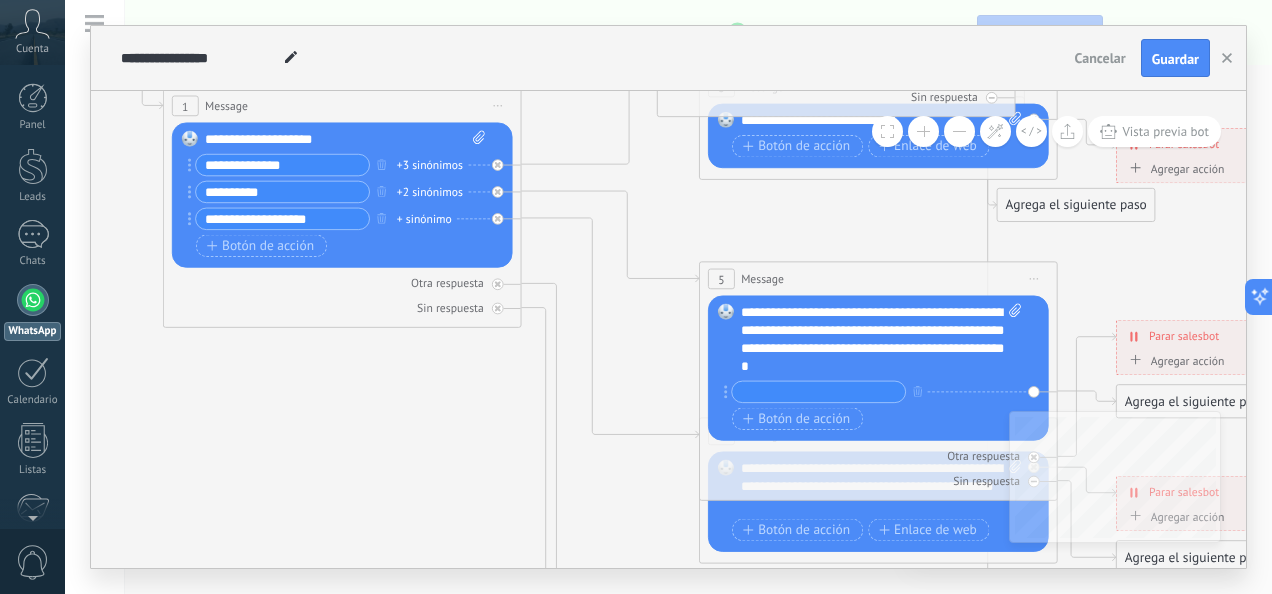 click on "**********" at bounding box center [282, 219] 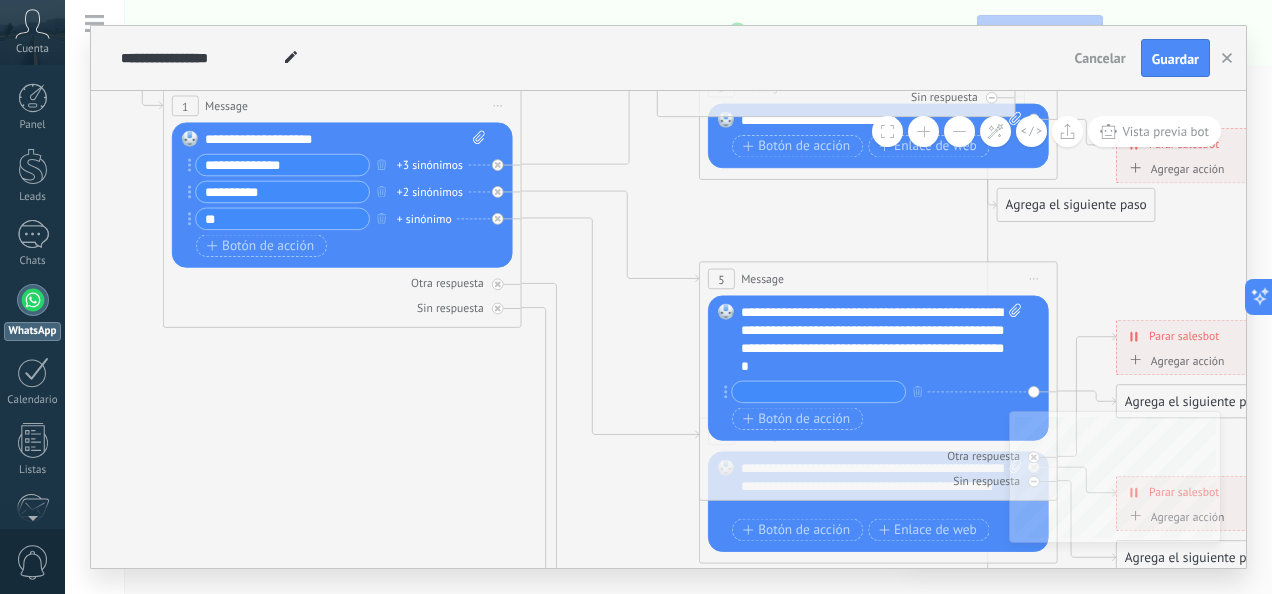 type on "*" 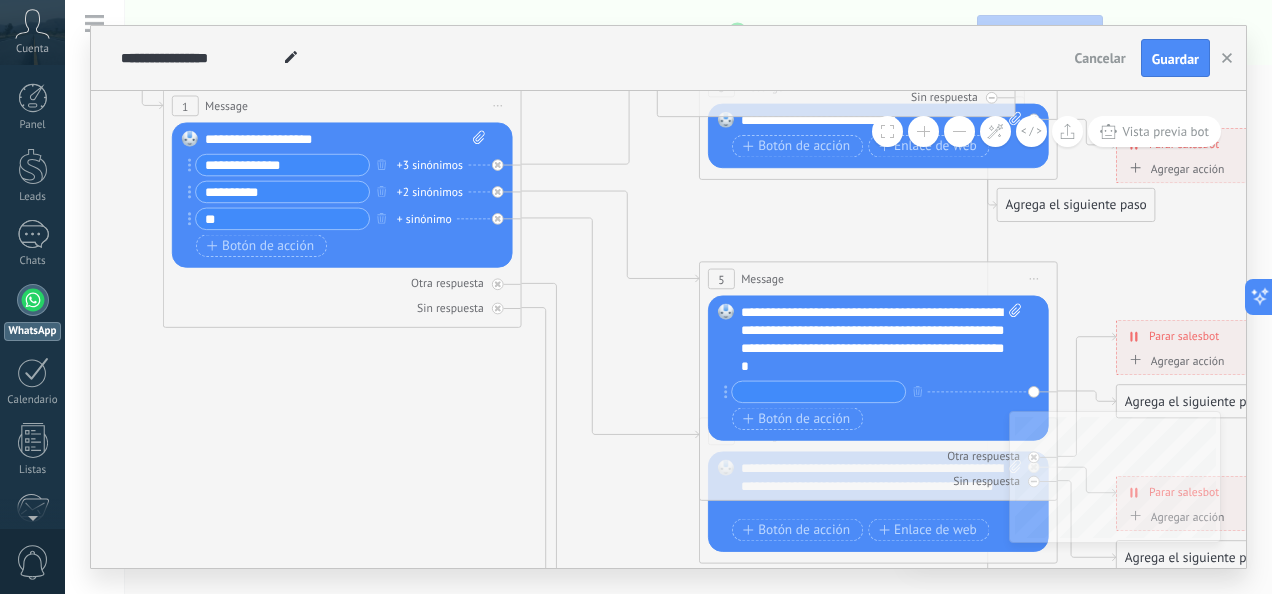 type on "*" 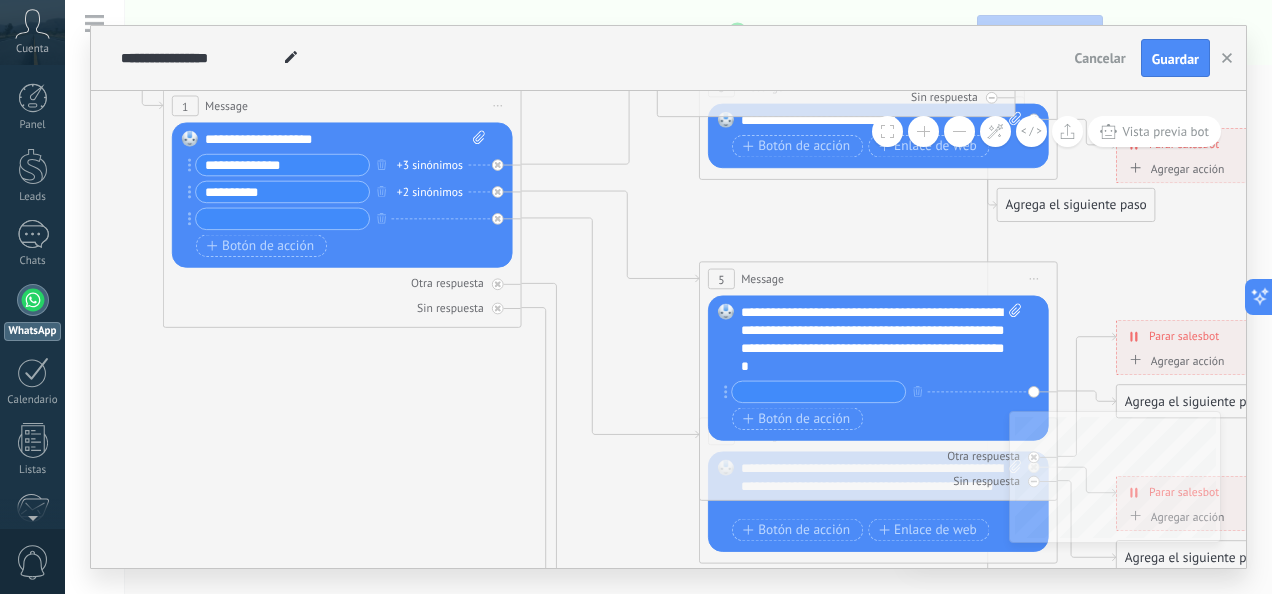 type on "*" 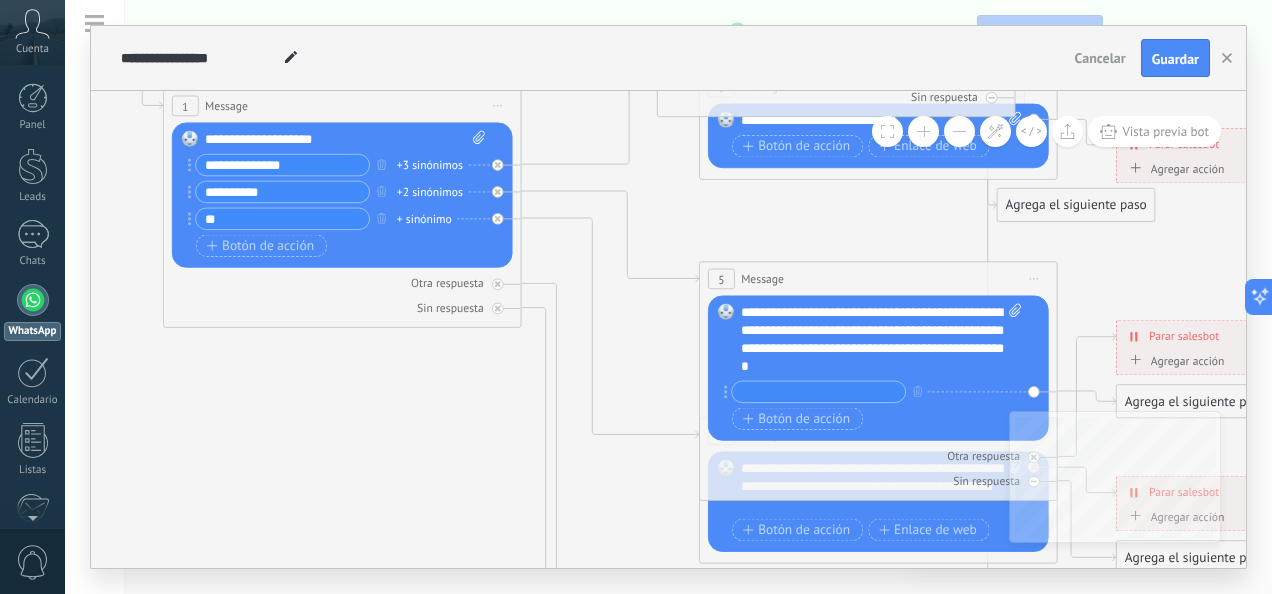 type on "*" 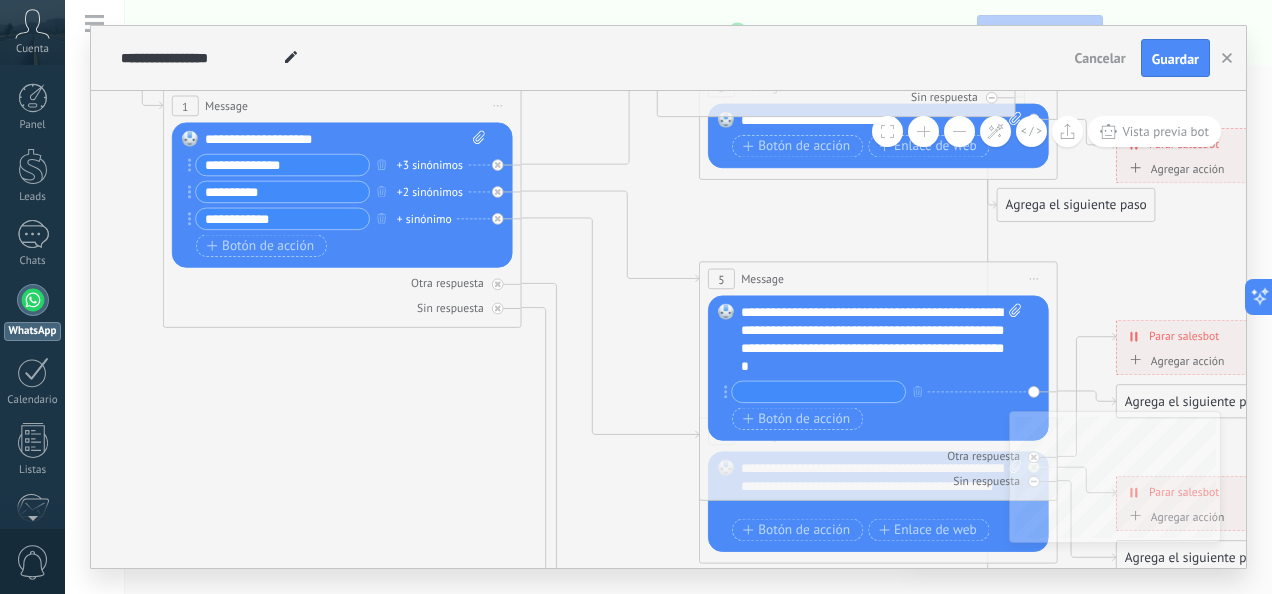 type on "**********" 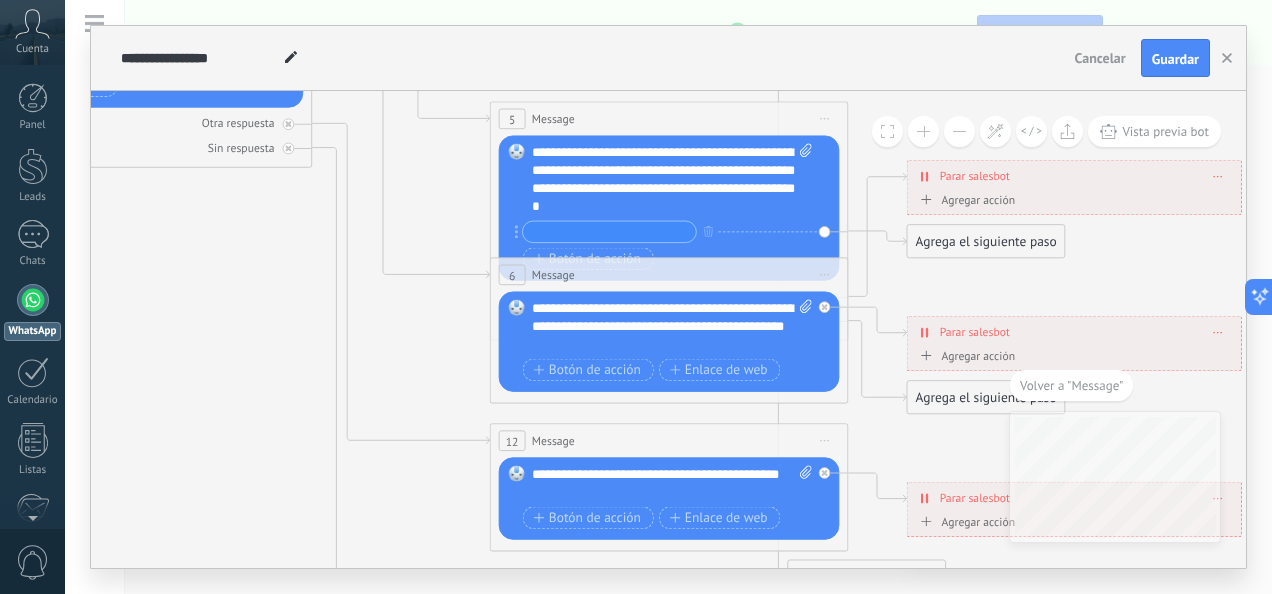 click on "**********" at bounding box center [673, 327] 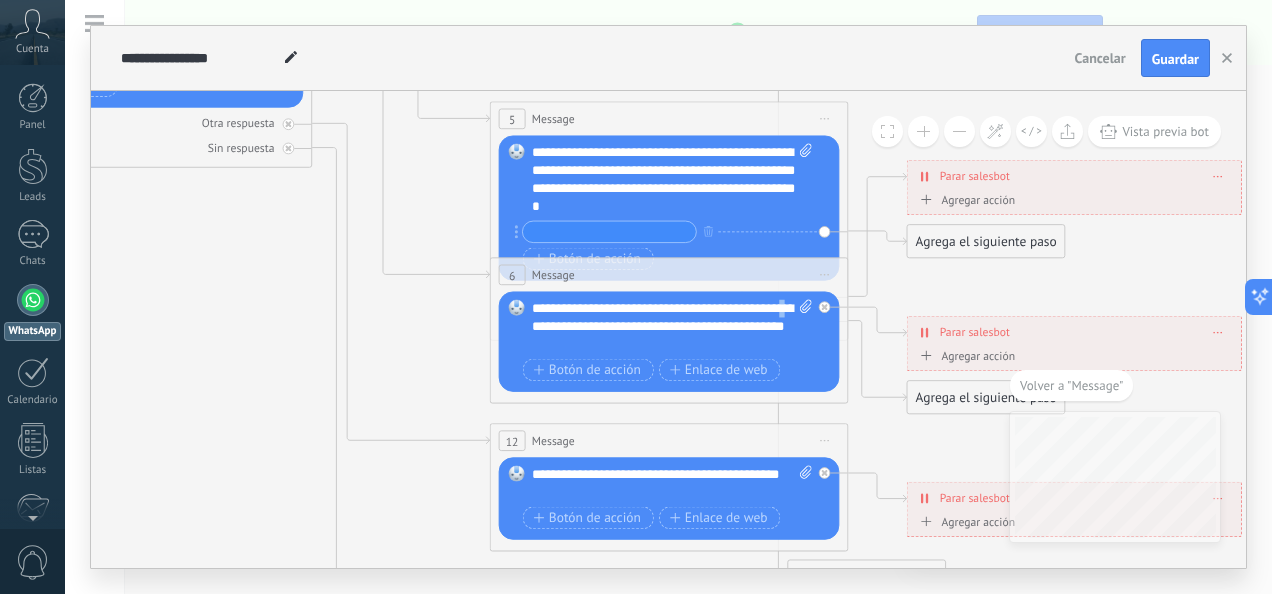 click on "**********" at bounding box center [673, 327] 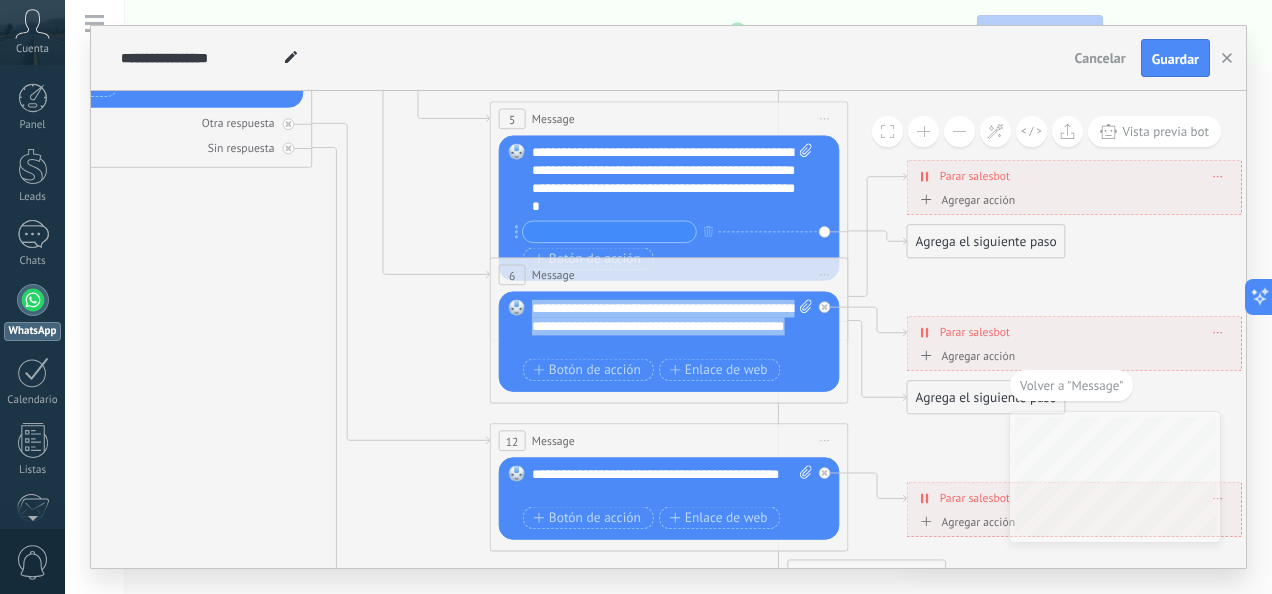 click on "**********" at bounding box center [673, 327] 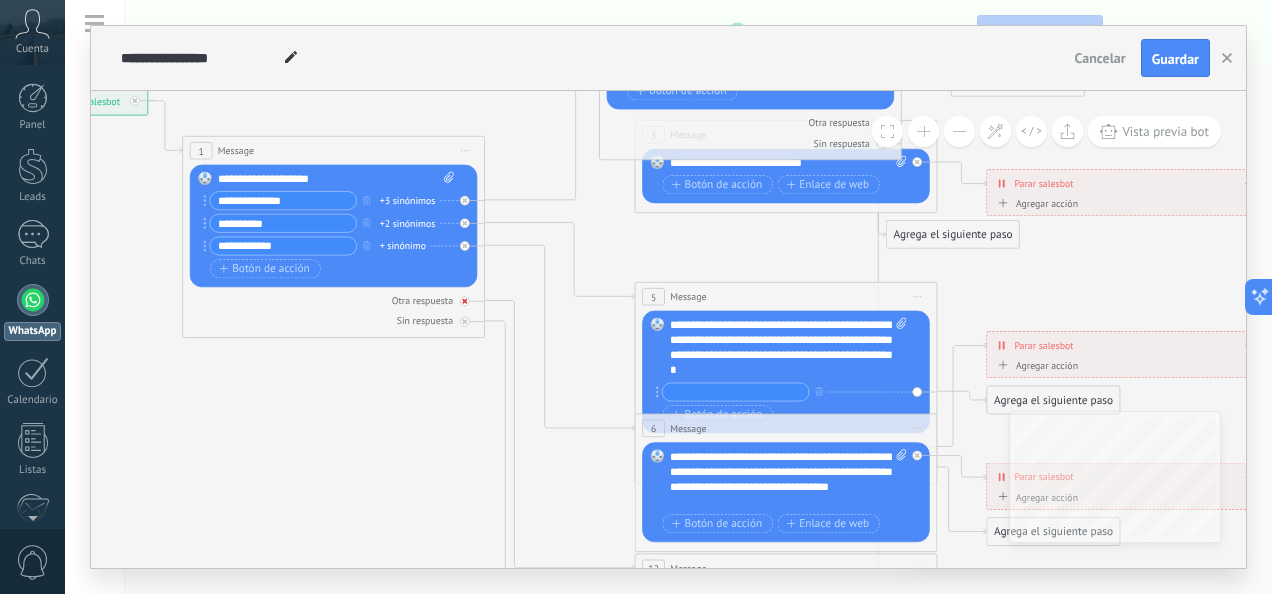 click at bounding box center [465, 301] 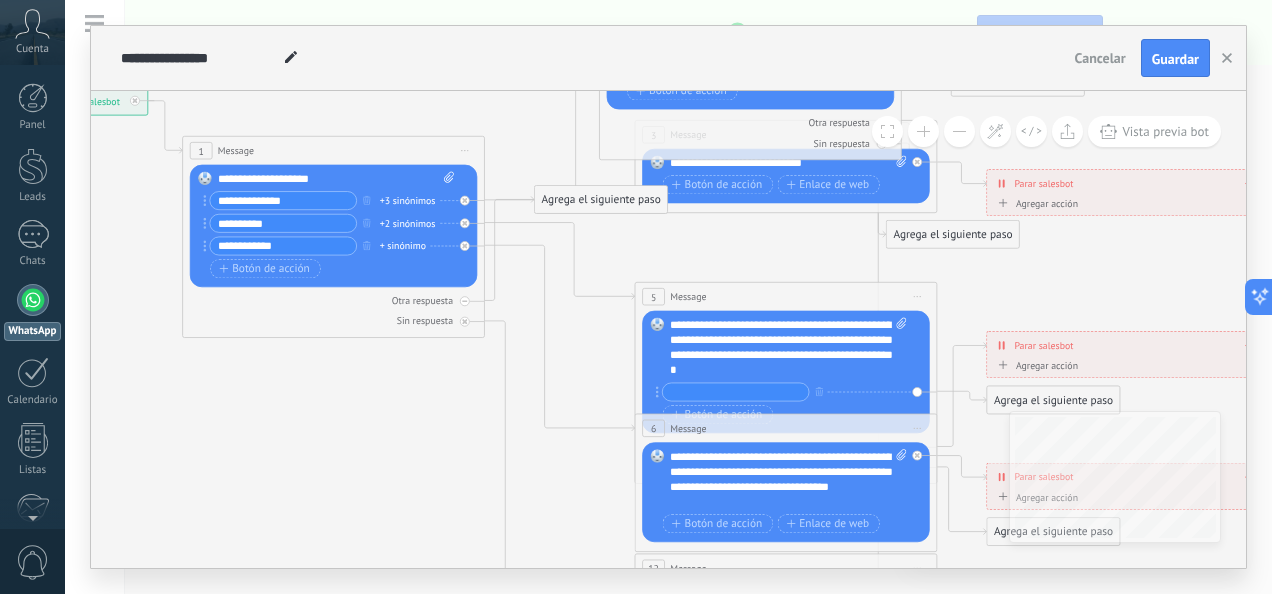 click on "1
Message
*******
(a):
Todos los contactos - canales seleccionados
Todos los contactos - canales seleccionados
Todos los contactos - canal primario
Contacto principal - canales seleccionados
Contacto principal - canal primario
Todos los contactos - canales seleccionados
Todos los contactos - canales seleccionados
Todos los contactos - canal primario" at bounding box center [333, 237] 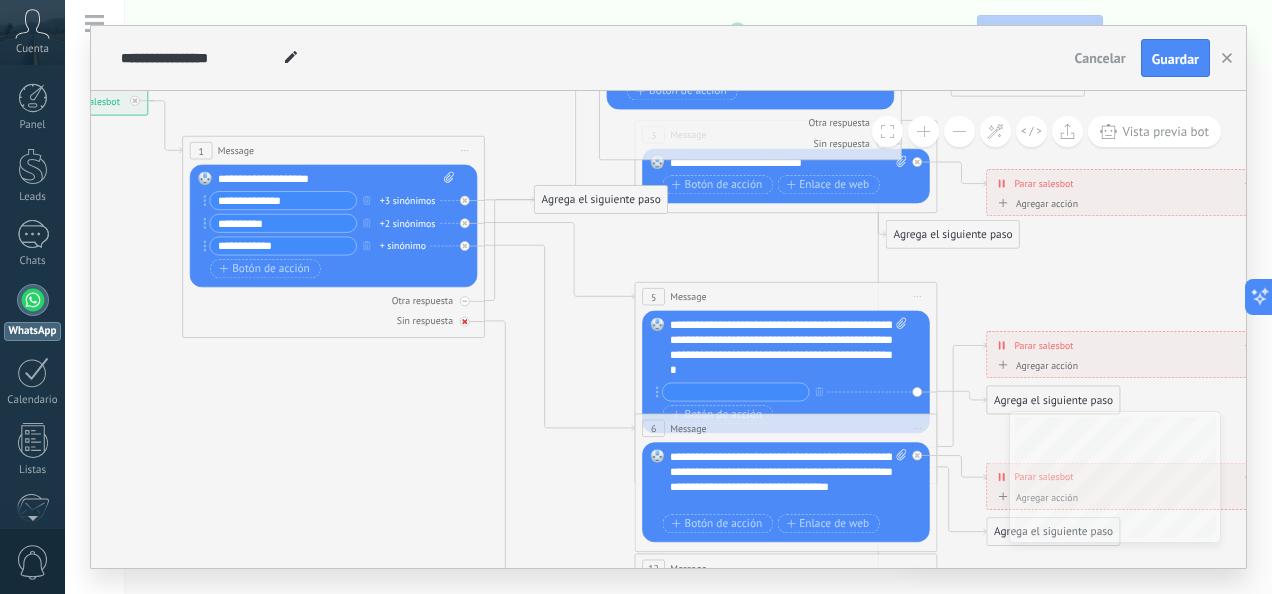 click 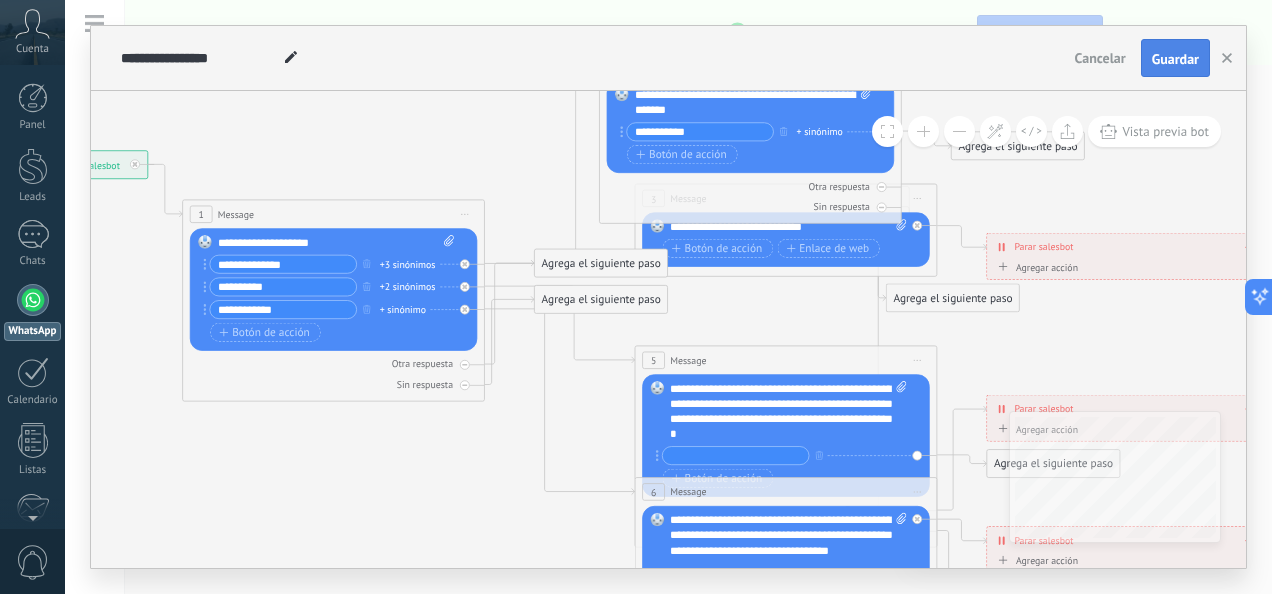 click on "Guardar" at bounding box center [1175, 59] 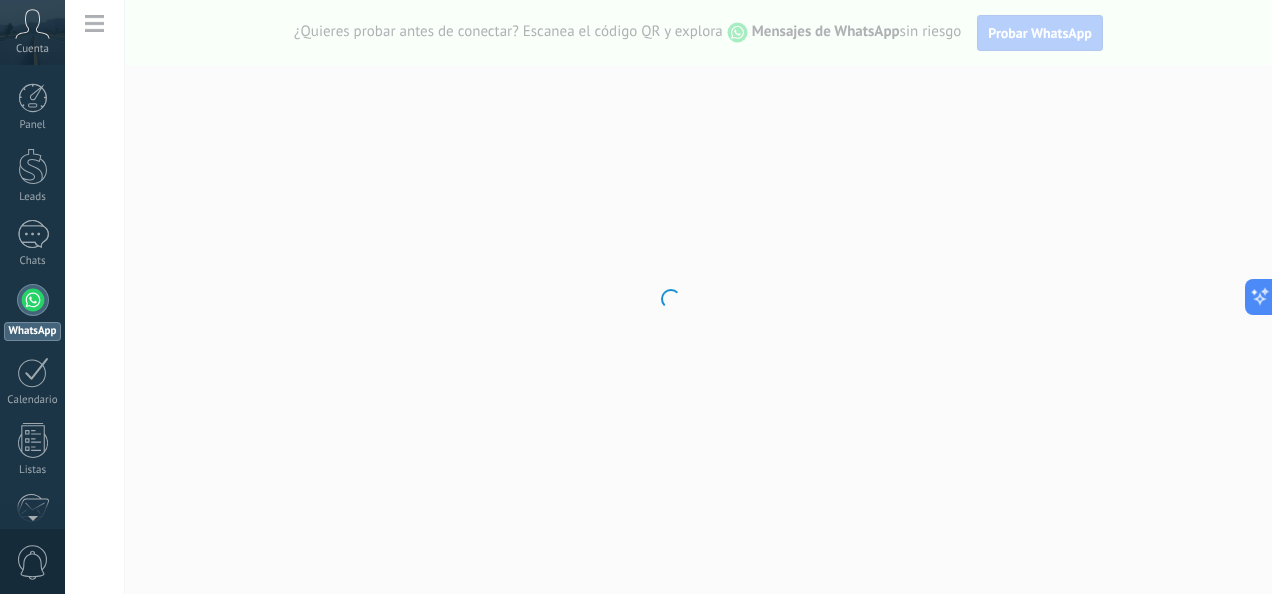 scroll, scrollTop: 236, scrollLeft: 0, axis: vertical 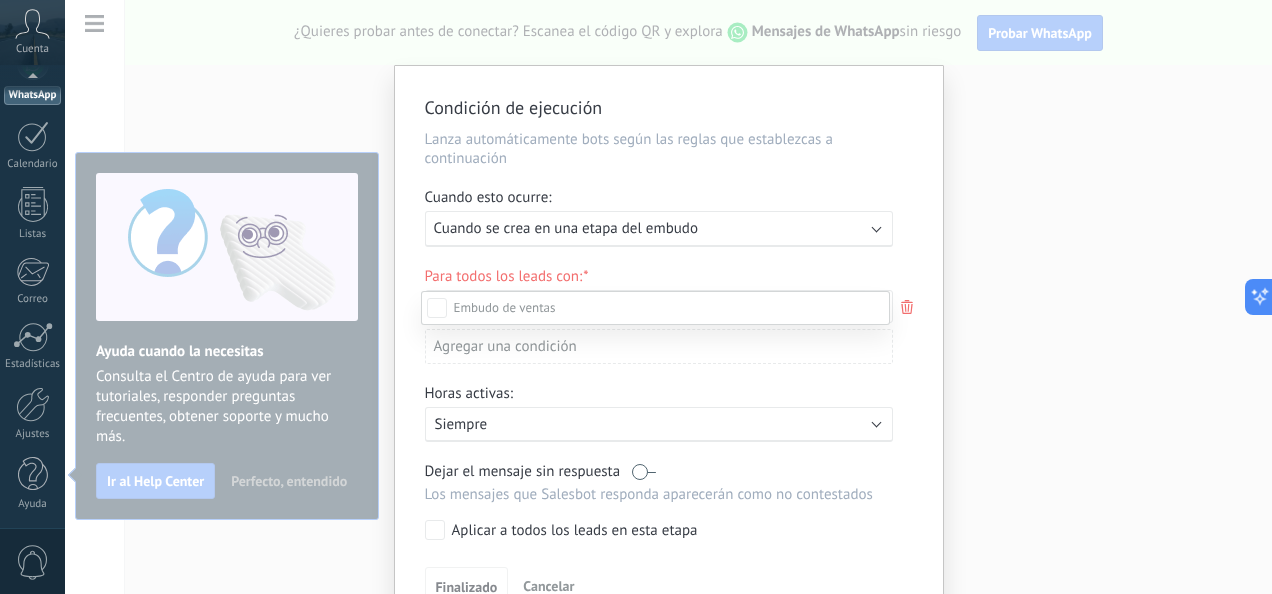 click at bounding box center (668, 297) 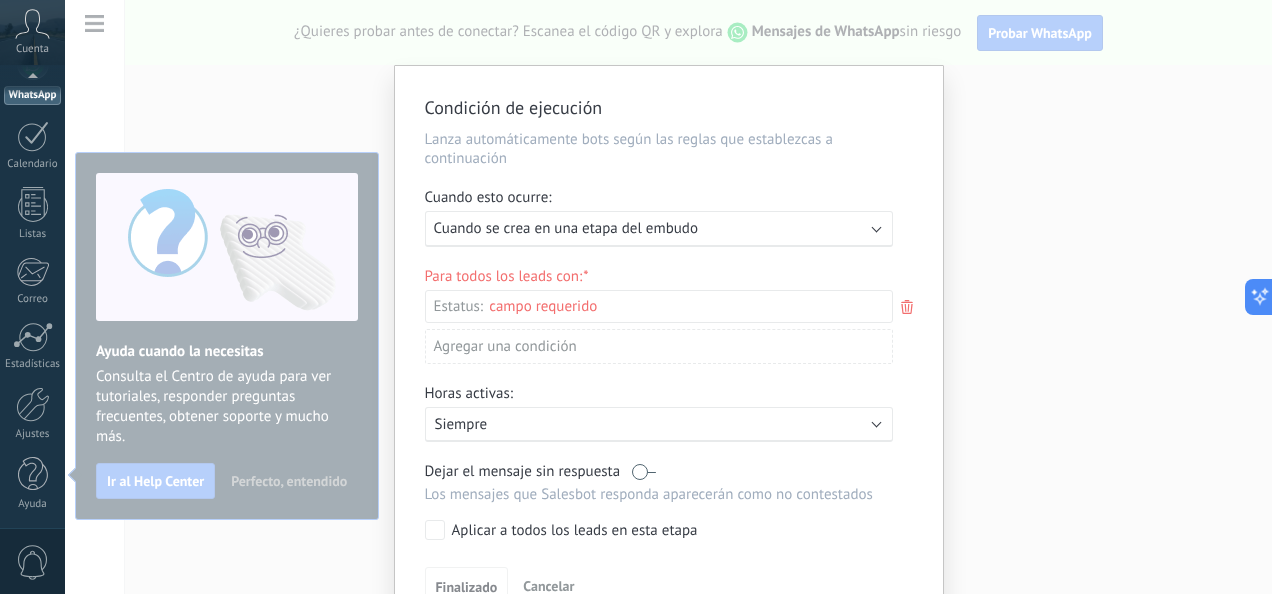 click on "Ejecutar:  Cuando se crea en una etapa del embudo" at bounding box center (659, 229) 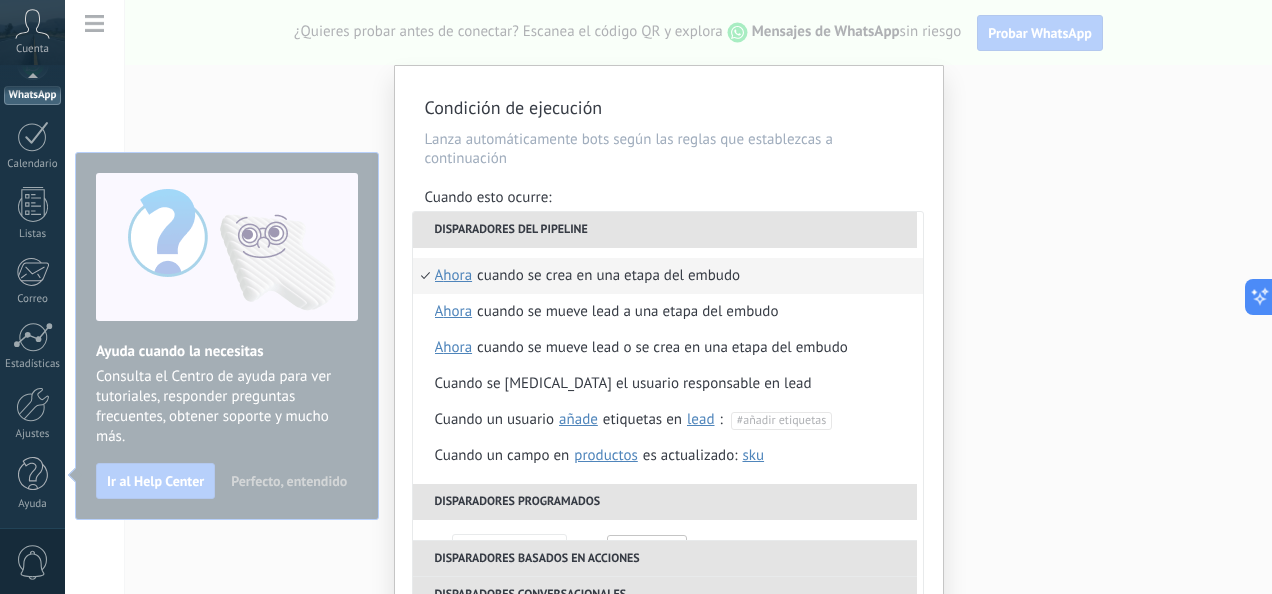 click on "Lanza automáticamente bots según las reglas que establezcas a continuación" at bounding box center (669, 149) 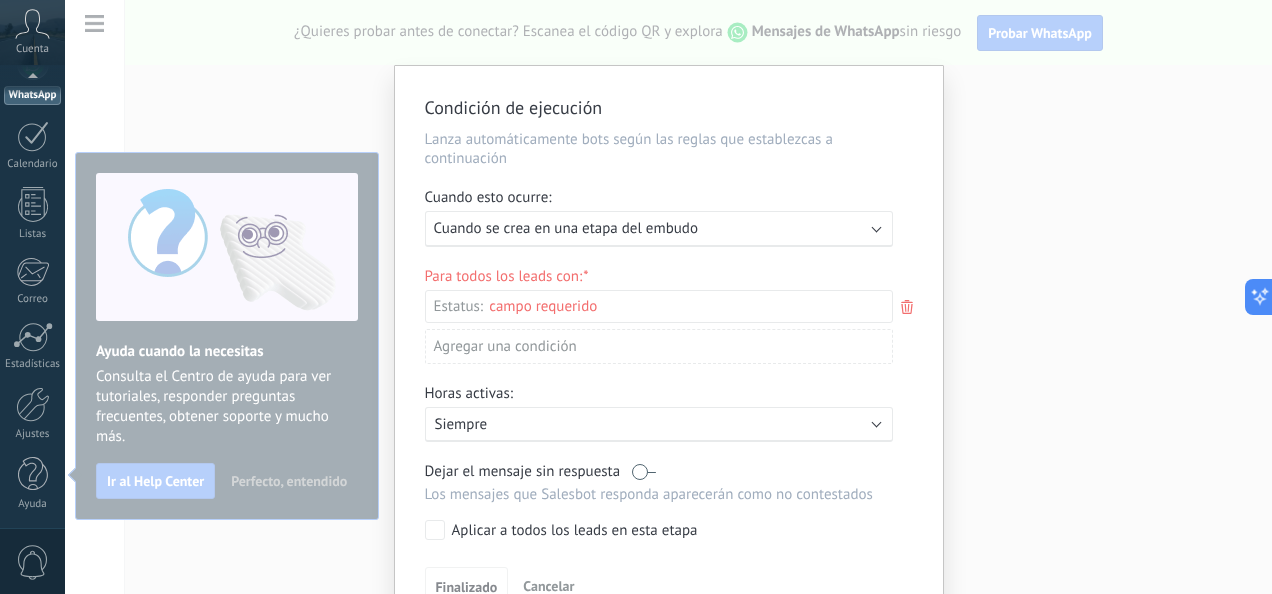 click on "Leads Entrantes Comentario o DM Obsequio o DM enviado Cualificado Propuesta enviada Negociación Compra completada Seguimiento Ganado Perdido" at bounding box center [0, 0] 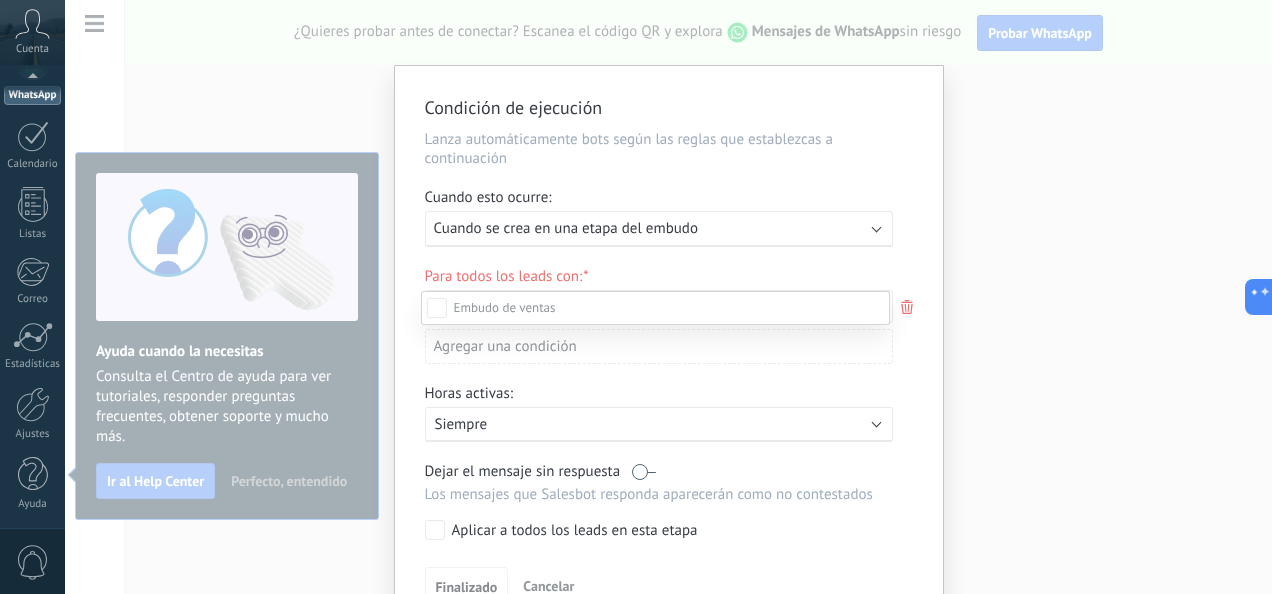 scroll, scrollTop: 126, scrollLeft: 0, axis: vertical 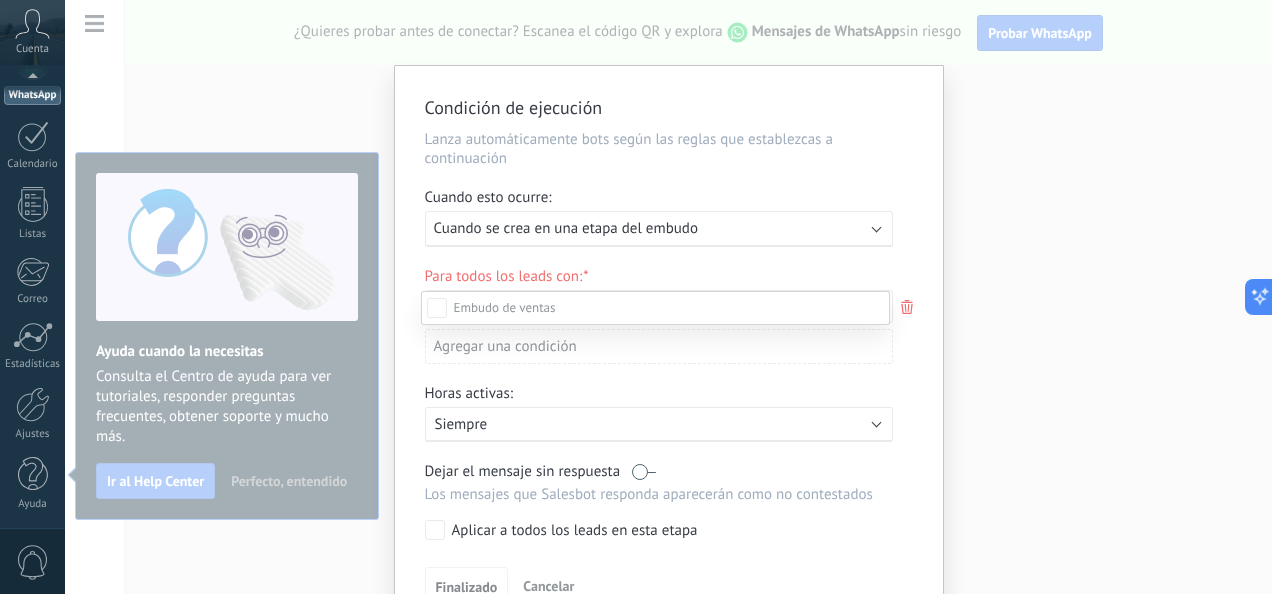 drag, startPoint x: 484, startPoint y: 347, endPoint x: 519, endPoint y: 260, distance: 93.77633 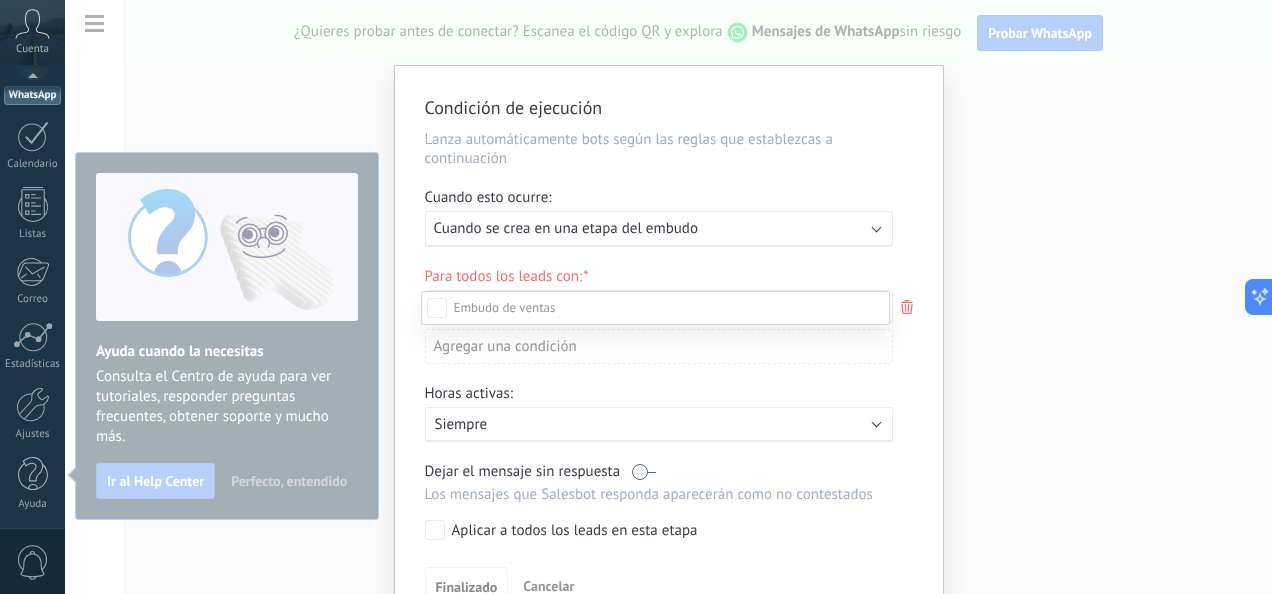 click at bounding box center [668, 297] 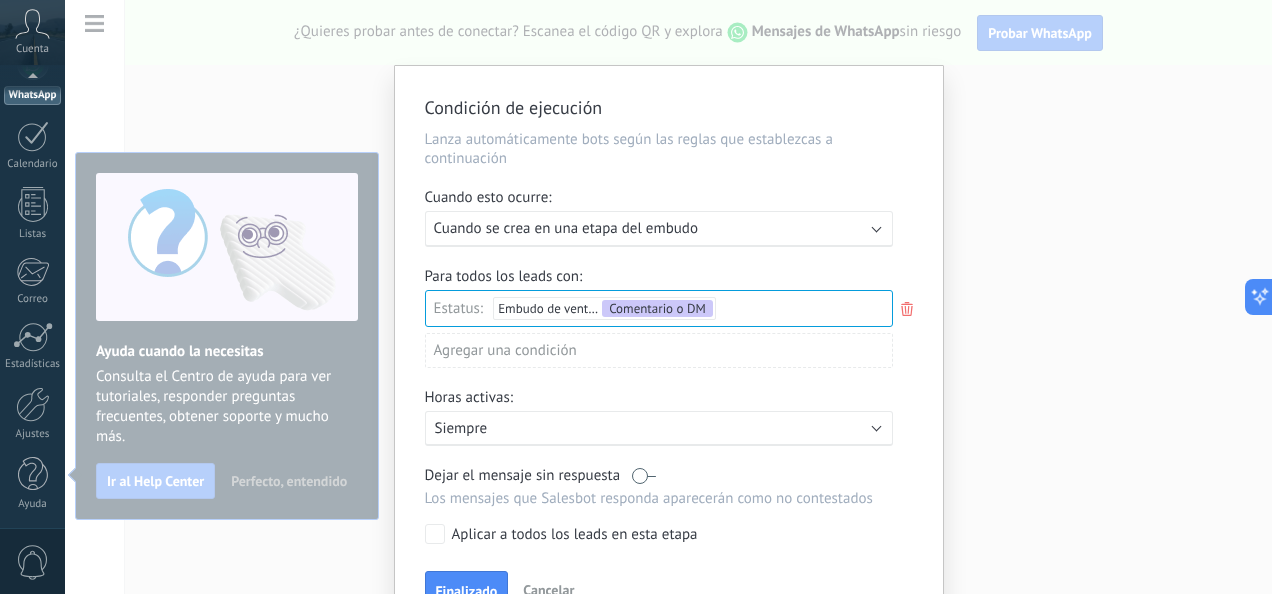 scroll, scrollTop: 110, scrollLeft: 0, axis: vertical 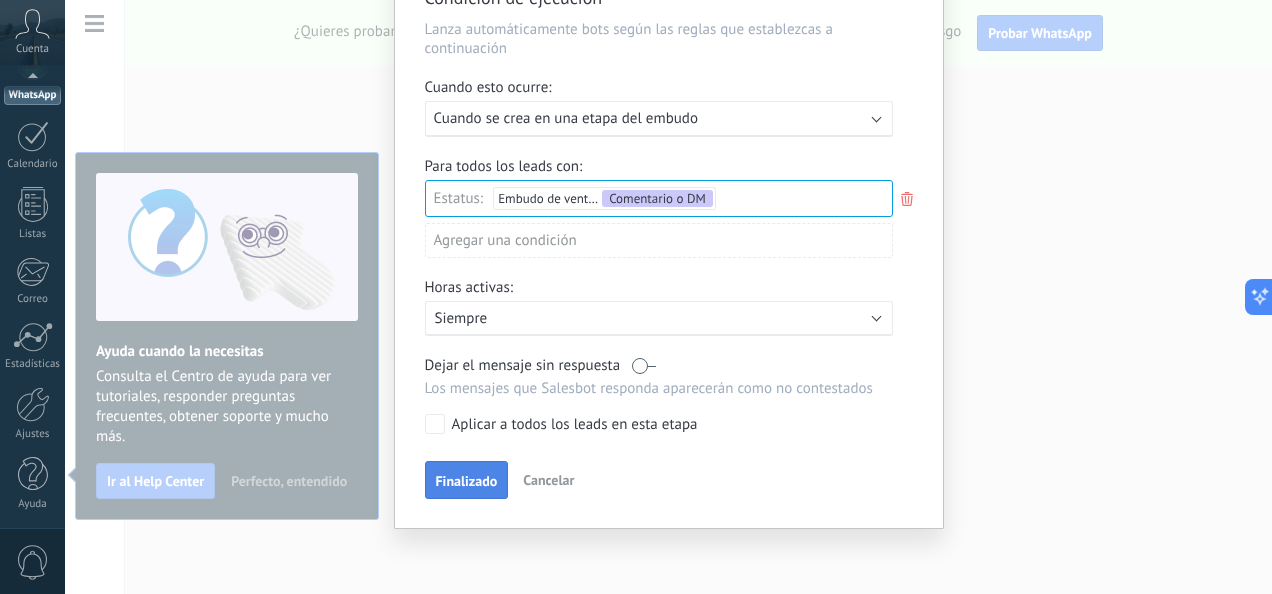 click on "Finalizado Cancelar" at bounding box center (669, 479) 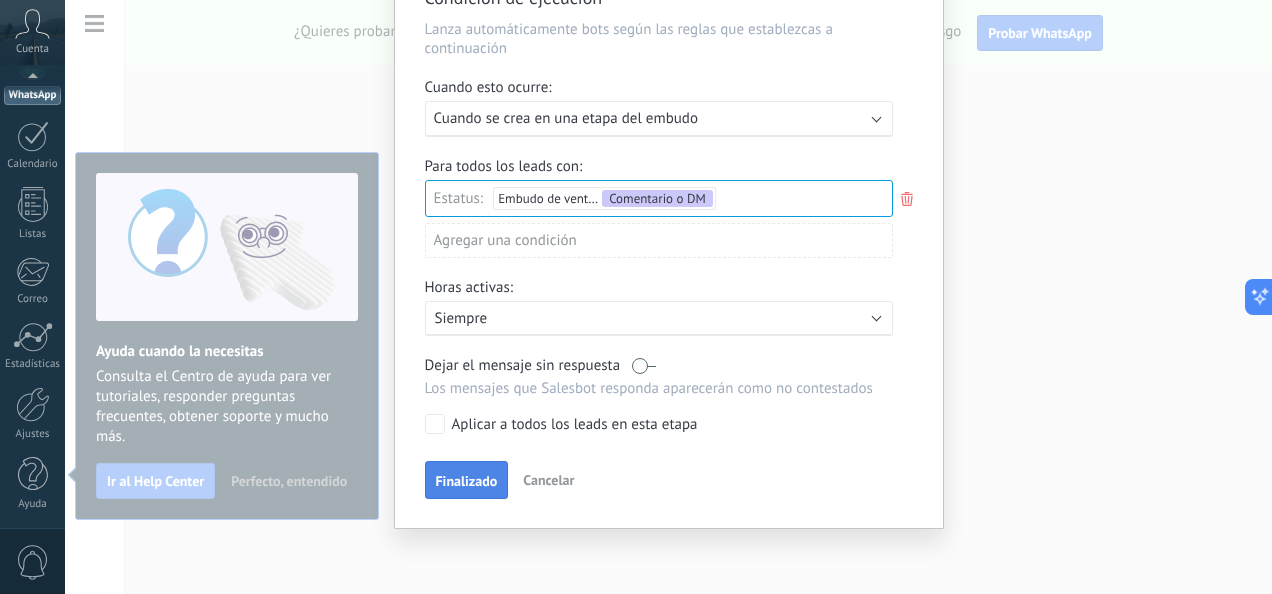 click on "Finalizado" at bounding box center [467, 480] 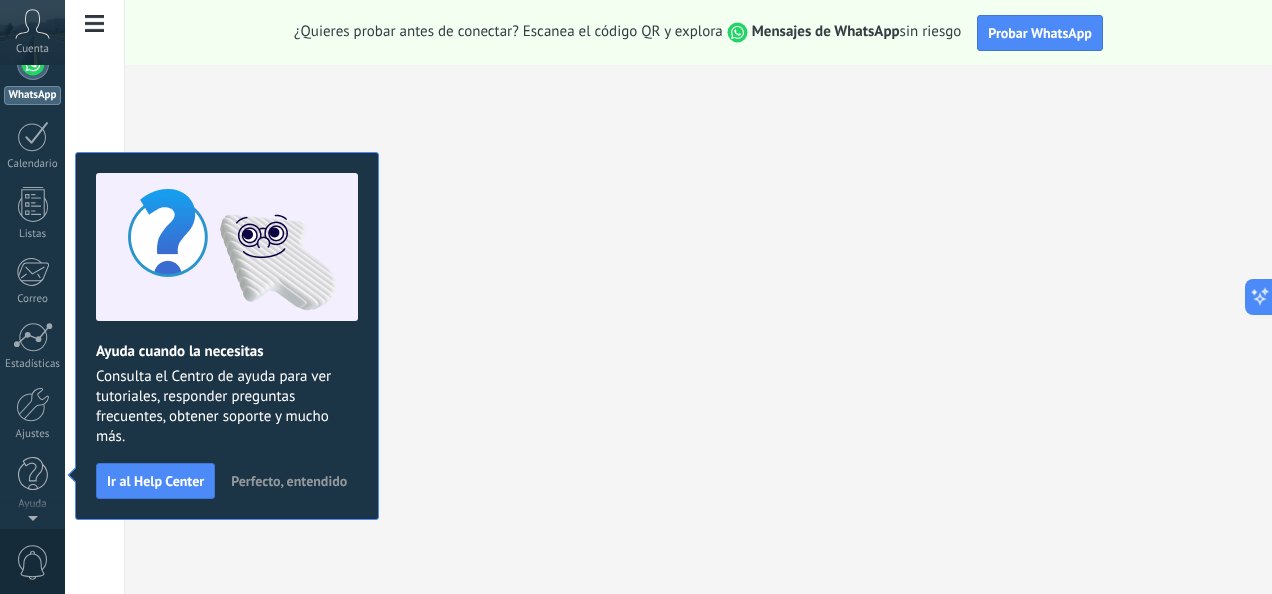 scroll, scrollTop: 0, scrollLeft: 0, axis: both 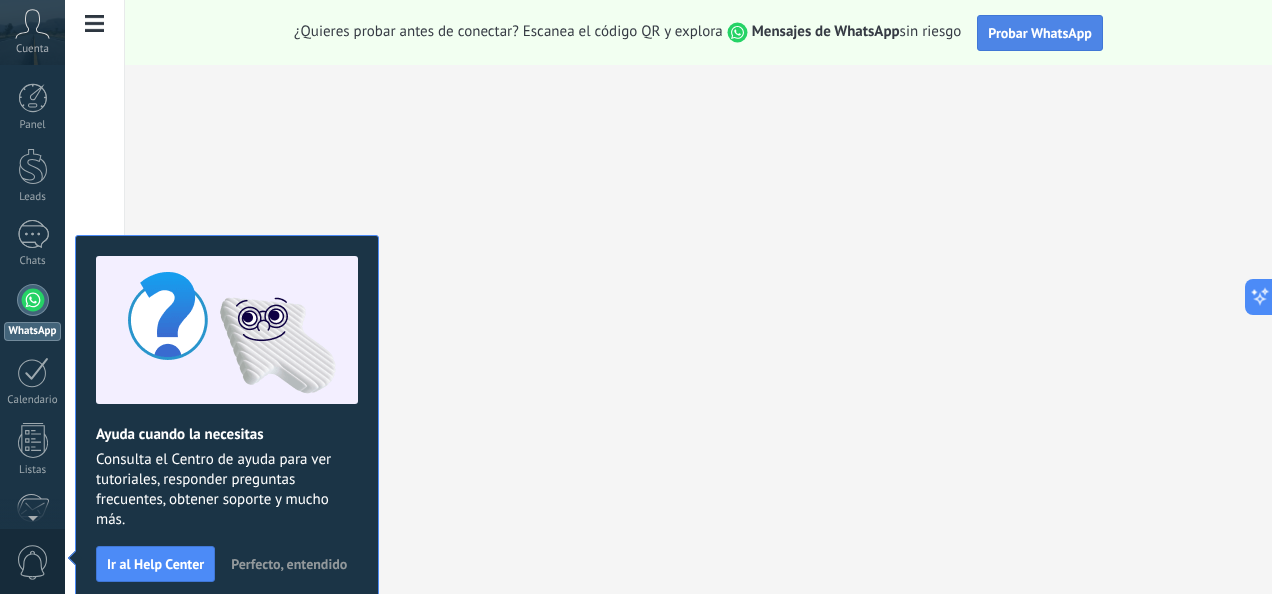 click on "Probar WhatsApp" at bounding box center [1040, 33] 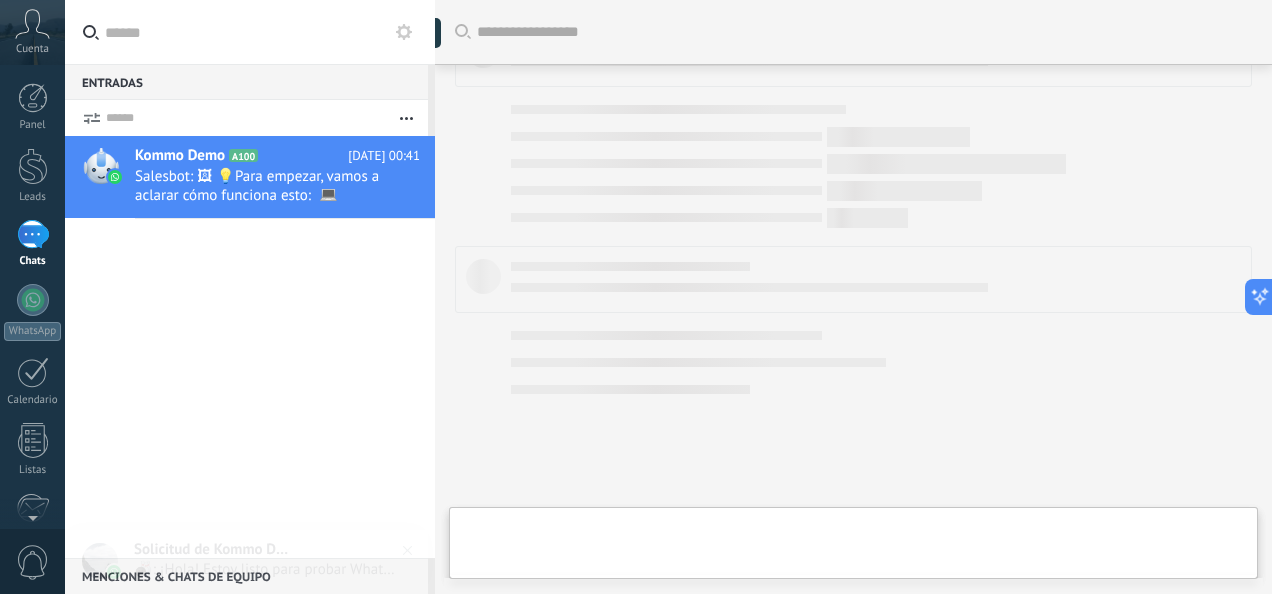 scroll, scrollTop: 806, scrollLeft: 0, axis: vertical 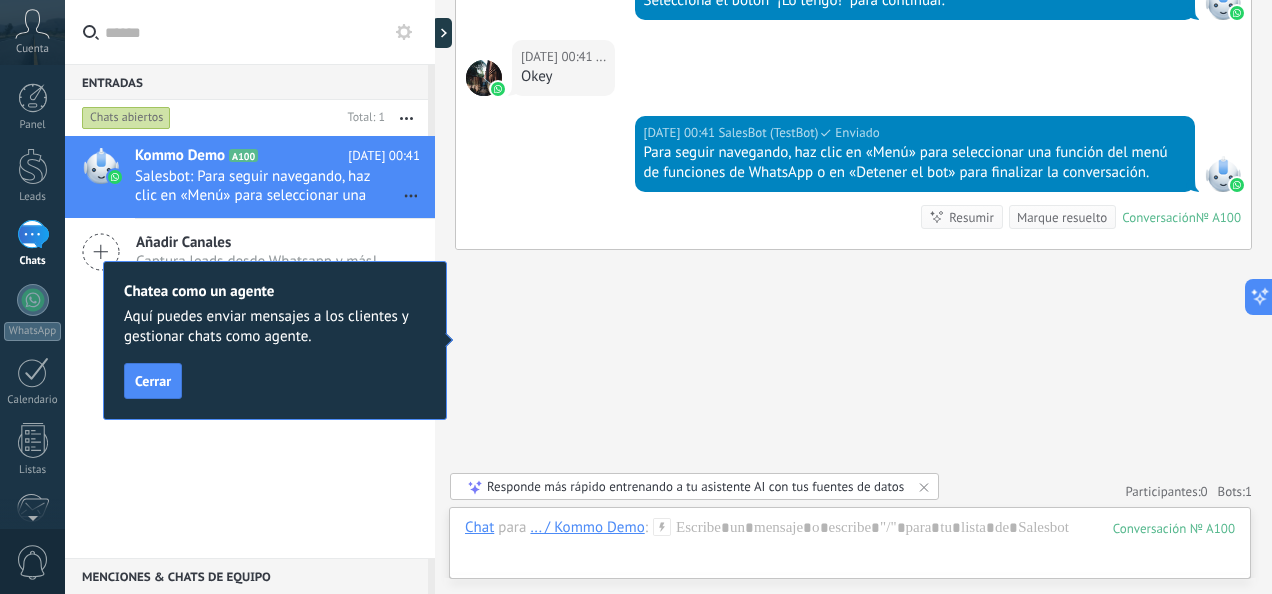 click on "Buscar Carga más [DATE] [DATE] Creación:  2  eventos   Expandir [DATE] 00:41 ...  ¡Hola! Estoy listo para probar WhatsApp en Kommo. Mi código de verificación es 9Qh6hJ Conversación  № A100 Conversación № A100 [DATE] 00:41 Robot  El valor del campo «Nombre»  se establece en «Kommo Demo» [DATE] 00:41 Robot  El valor del campo «Teléfono»  se establece en «[PHONE_NUMBER]» ... ...  [DATE] 00:41 SalesBot (TestBot)  Entregado Descargar Hola, soy el Salesbot. ¡Estoy aquí para guiarte a través de las más recientes funciones de WhatsApp! [DATE] 00:41 SalesBot (TestBot)  Entregado Descargar 💡Para empezar, vamos a aclarar cómo funciona esto:    💻 Kommo = La vista del Agente - La tarjeta de lead representa la perspectiva del agente.   📱 Móvil = La vista del Cliente - El móvil representa la perspectiva del cliente.   Ahora, ¡ya estás listo para comprobar las últimas e interesantes funciones de WhatsApp!    Selecciona el botón "¡Lo tengo!" para continuar. [DATE] 00:41 ...  [PERSON_NAME][DATE] 00:41 0 1" at bounding box center [853, -190] 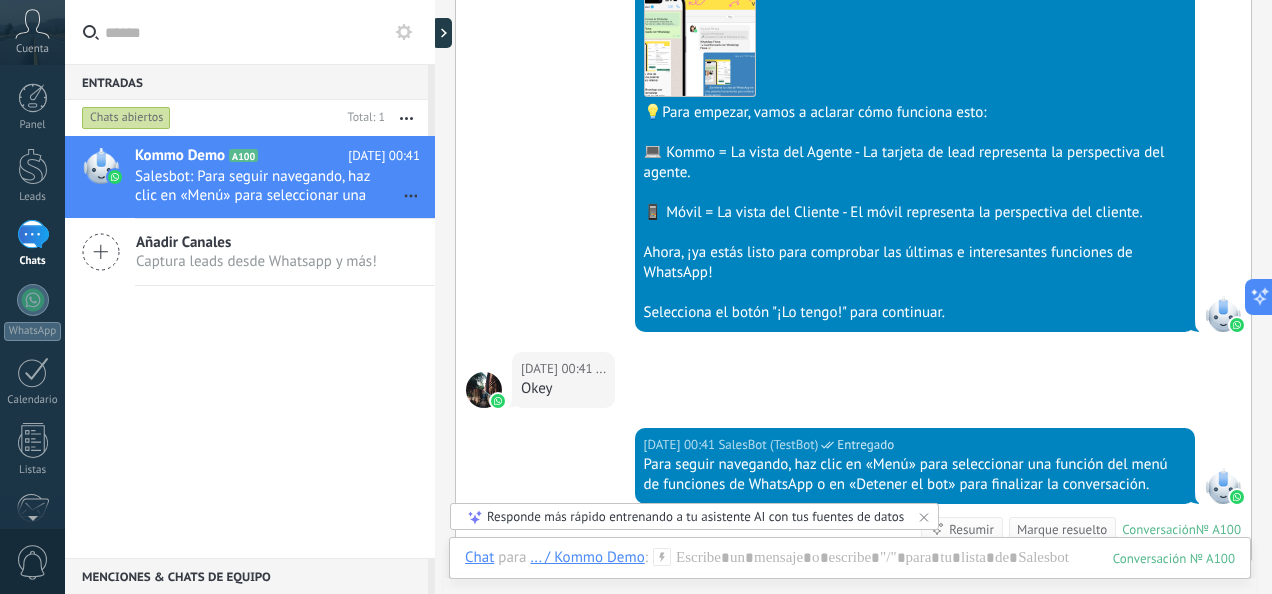scroll, scrollTop: 978, scrollLeft: 0, axis: vertical 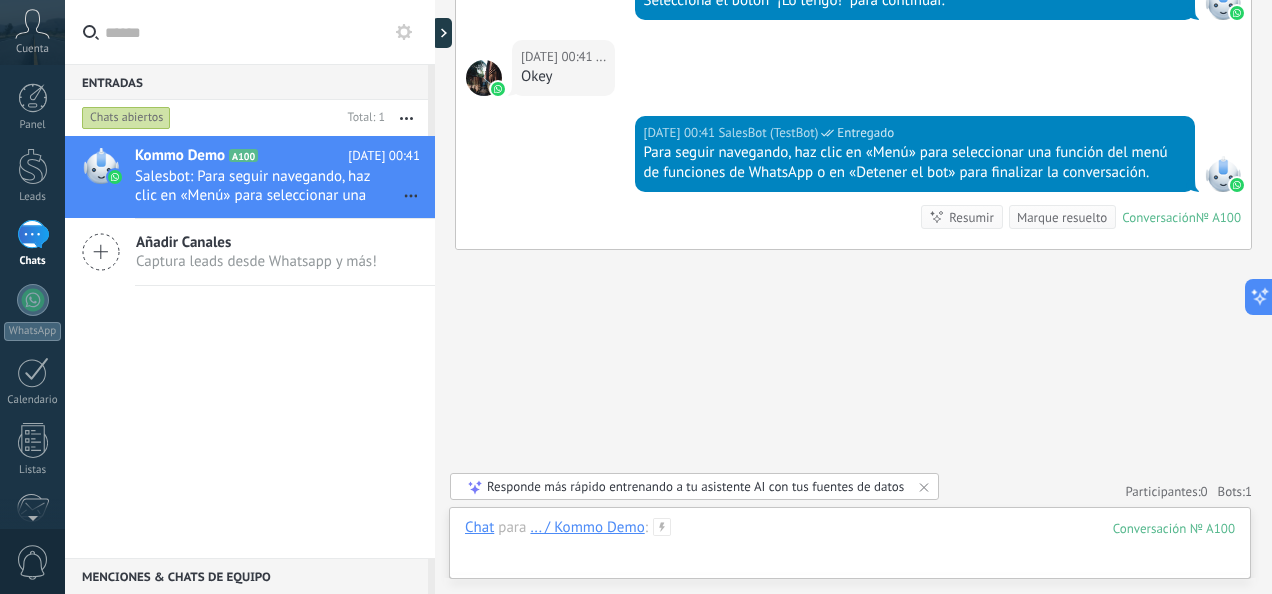 click at bounding box center (850, 548) 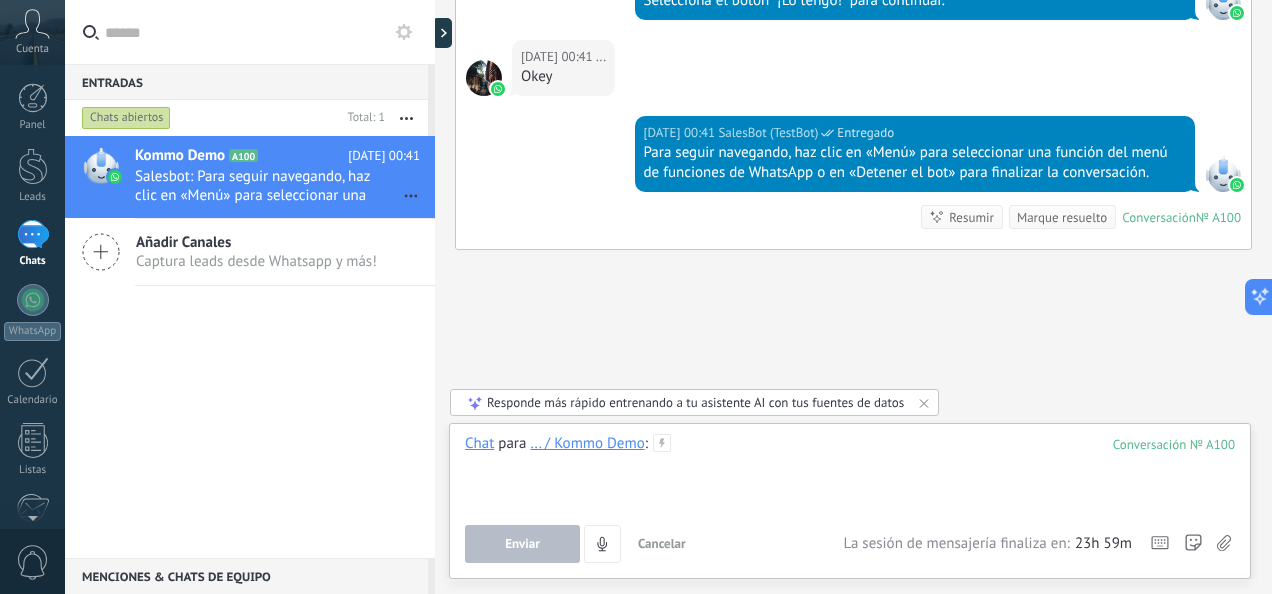 type 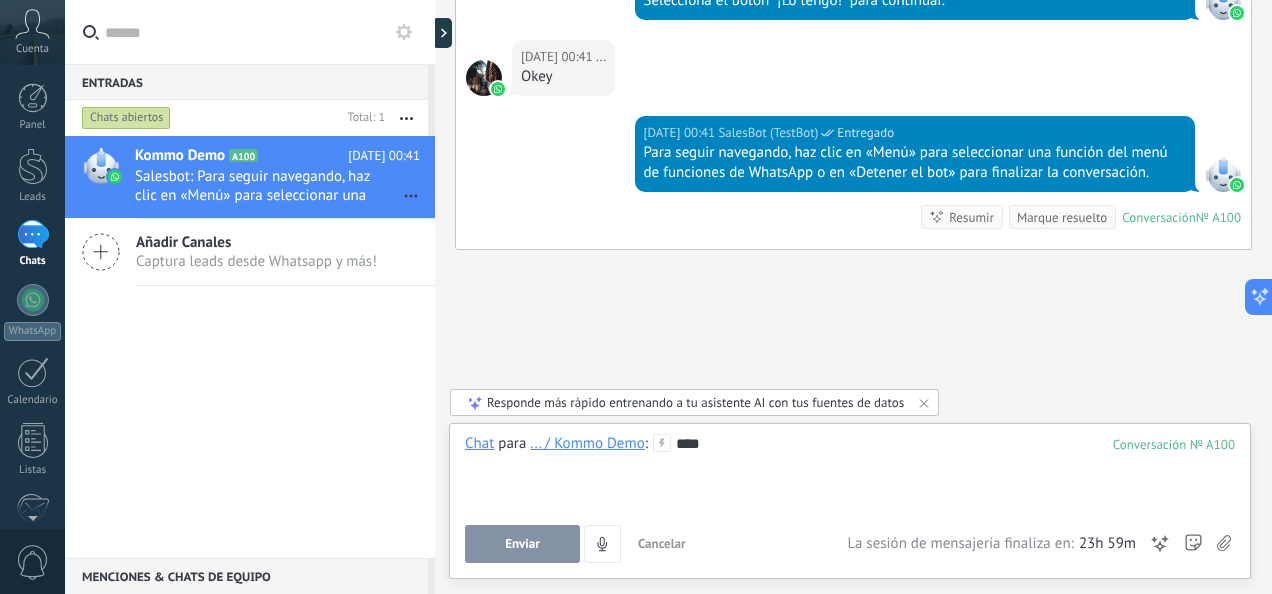 click on "Enviar" at bounding box center [522, 544] 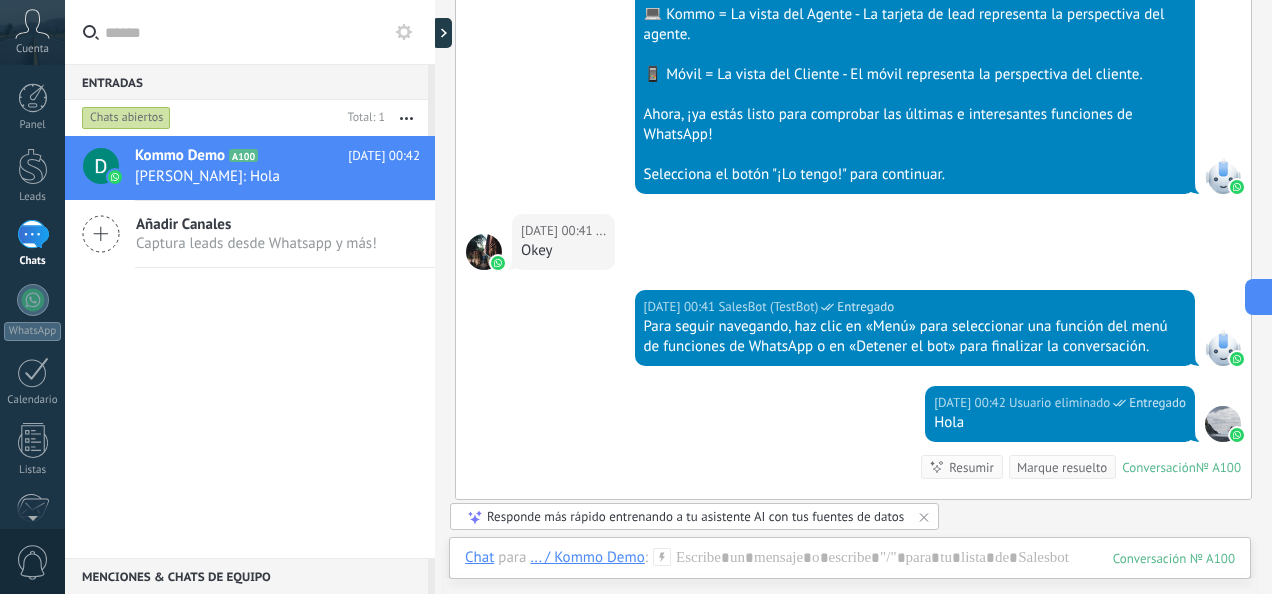 scroll, scrollTop: 804, scrollLeft: 0, axis: vertical 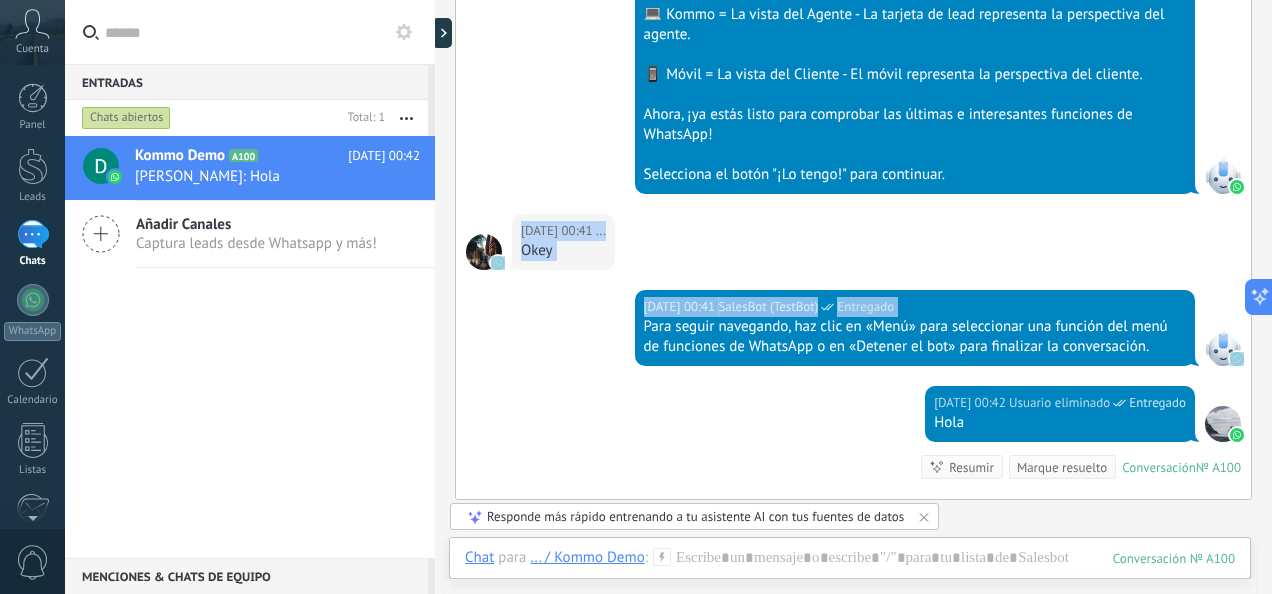drag, startPoint x: 482, startPoint y: 238, endPoint x: 493, endPoint y: 321, distance: 83.725746 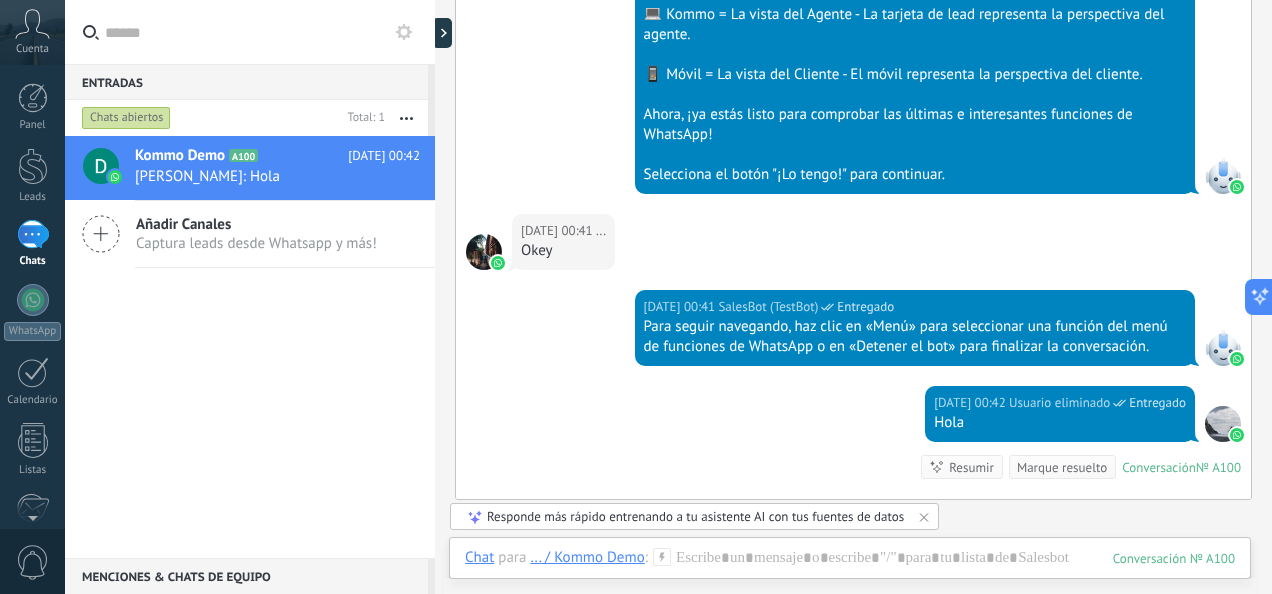 drag, startPoint x: 493, startPoint y: 321, endPoint x: 640, endPoint y: 366, distance: 153.73354 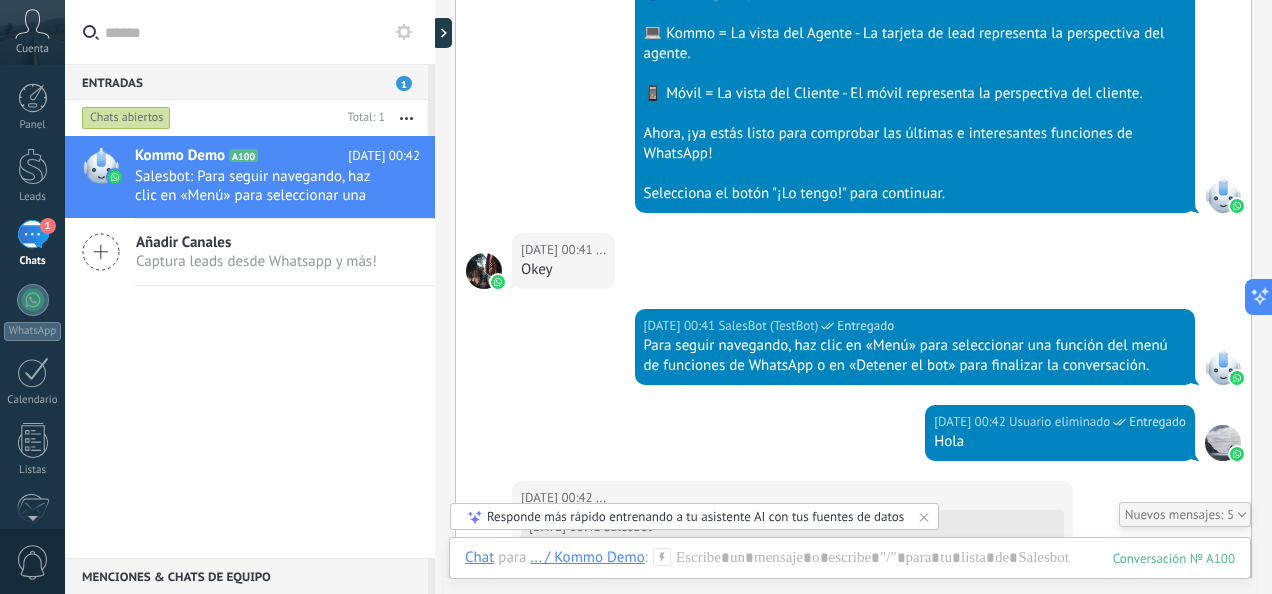 scroll, scrollTop: 963, scrollLeft: 0, axis: vertical 